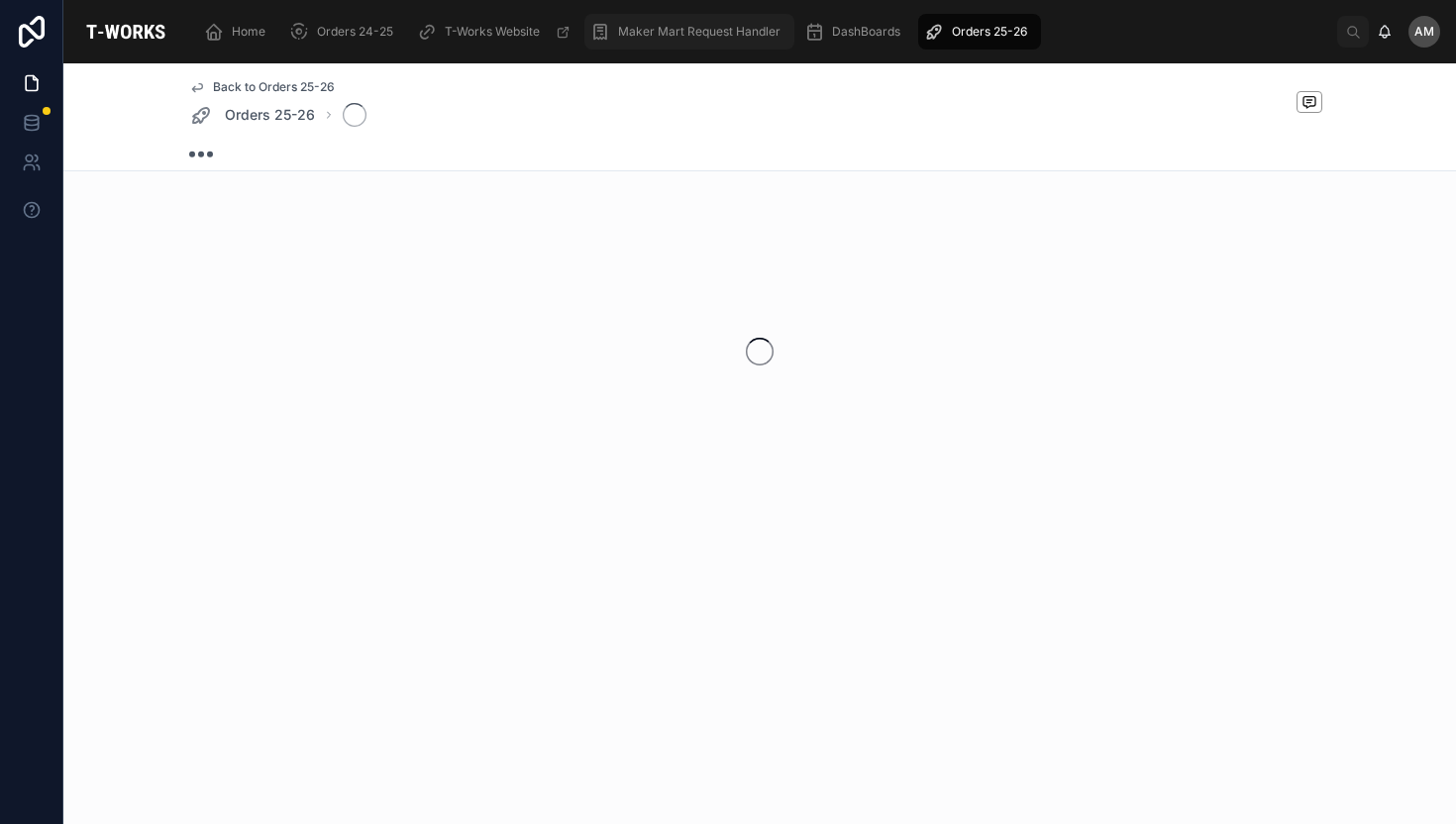 scroll, scrollTop: 0, scrollLeft: 0, axis: both 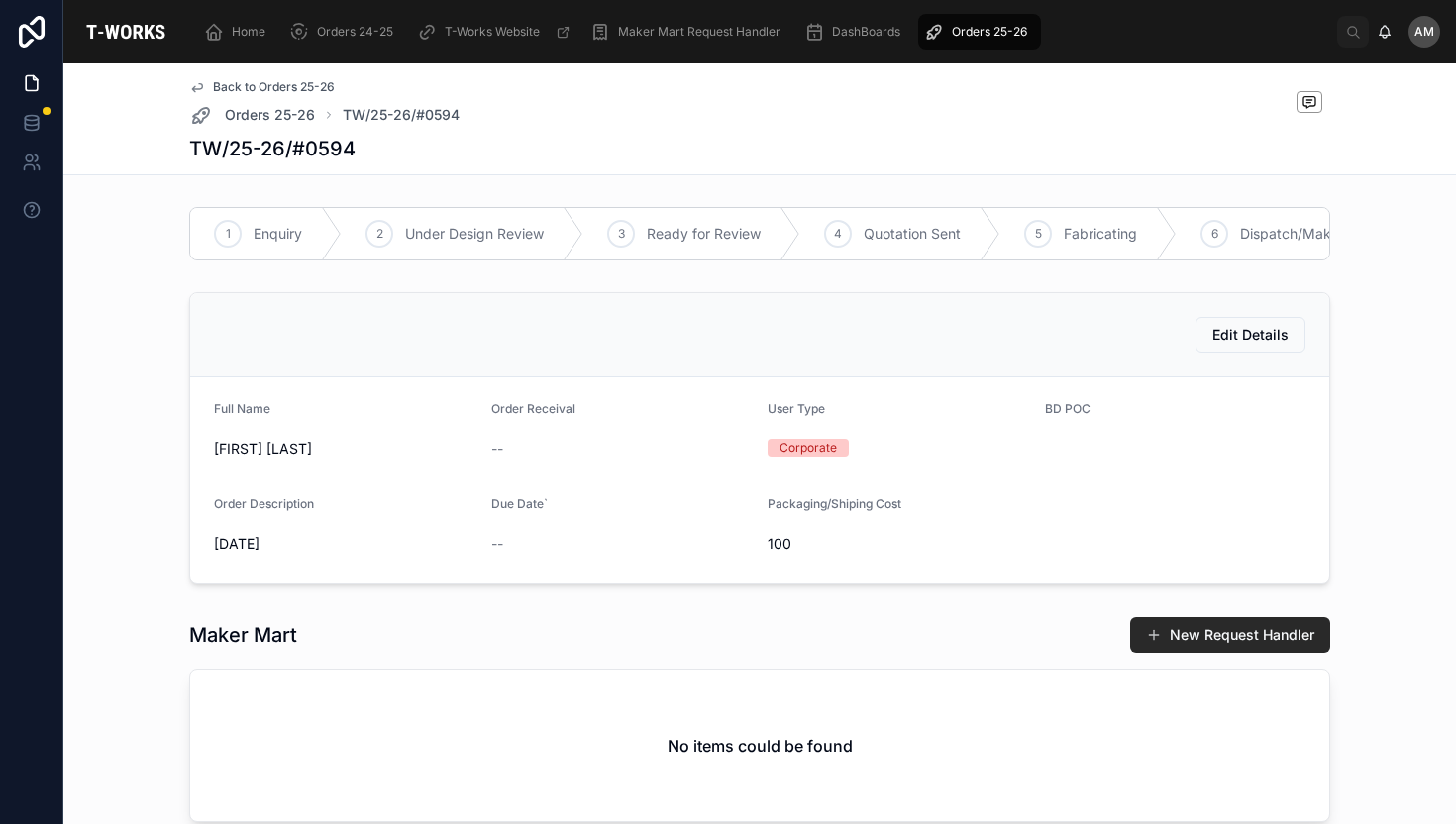 click on "Orders 25-26" at bounding box center (989, 32) 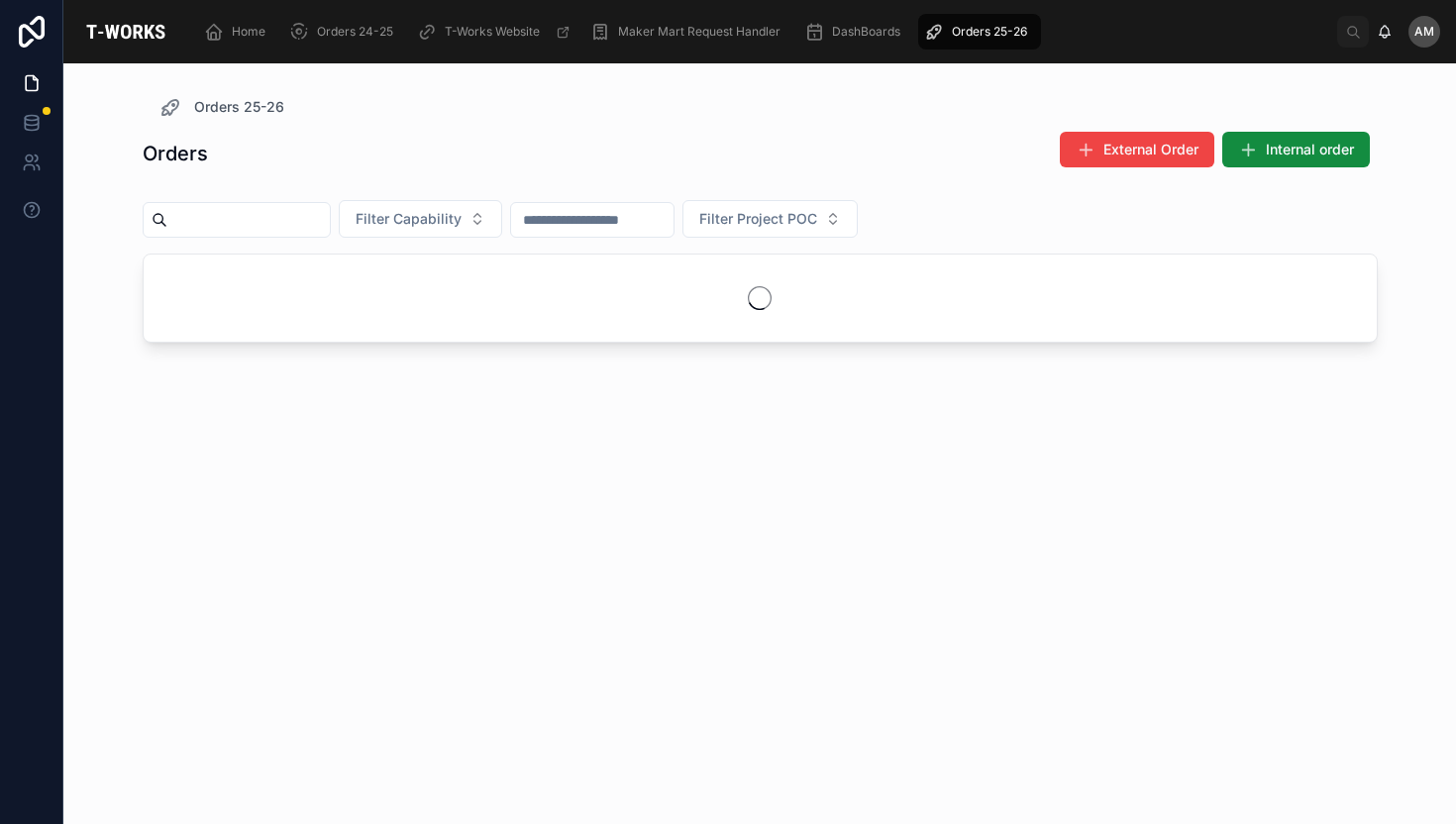 click on "Orders 25-26" at bounding box center (989, 32) 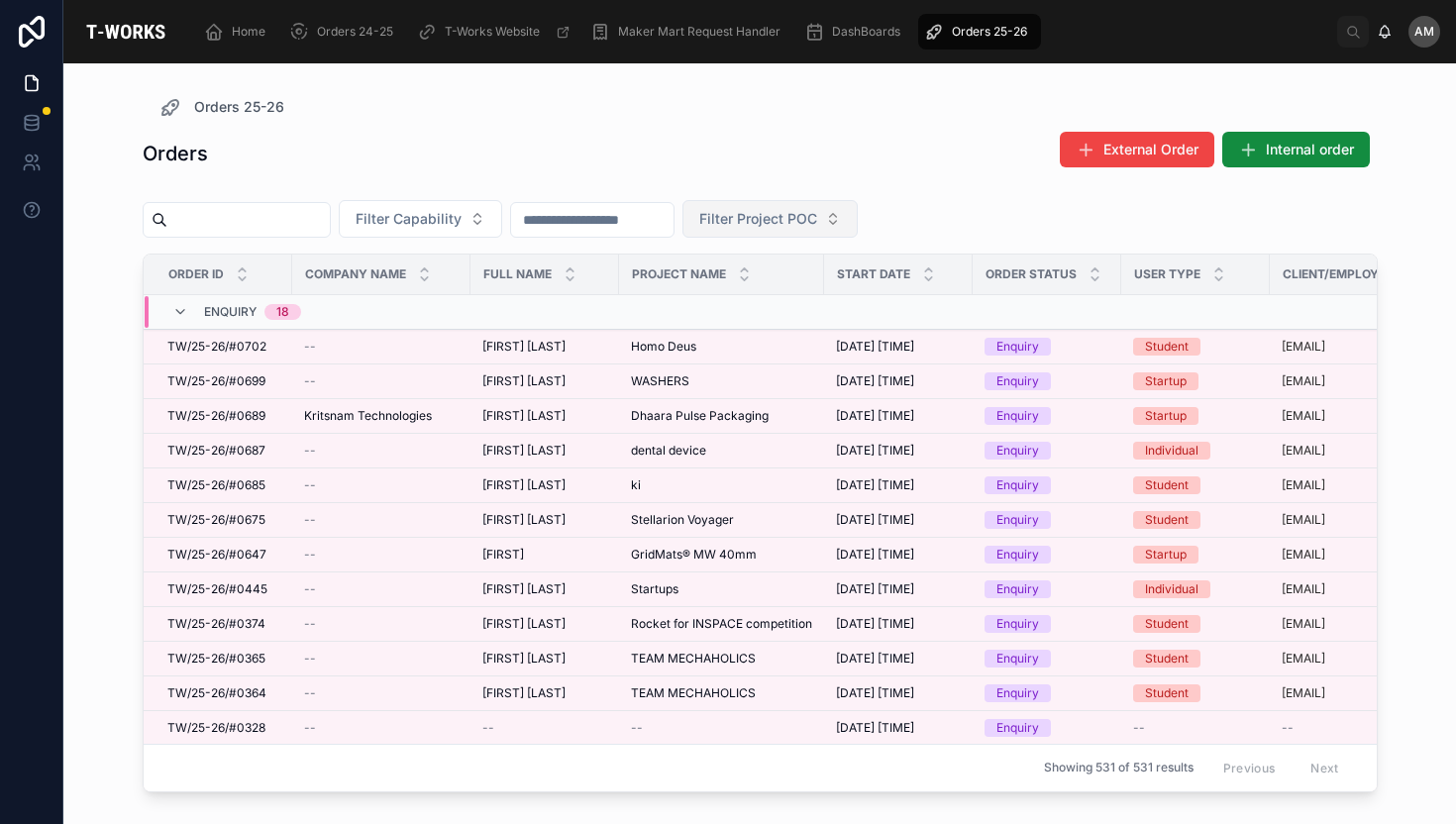 click on "Filter Project POC" at bounding box center [758, 219] 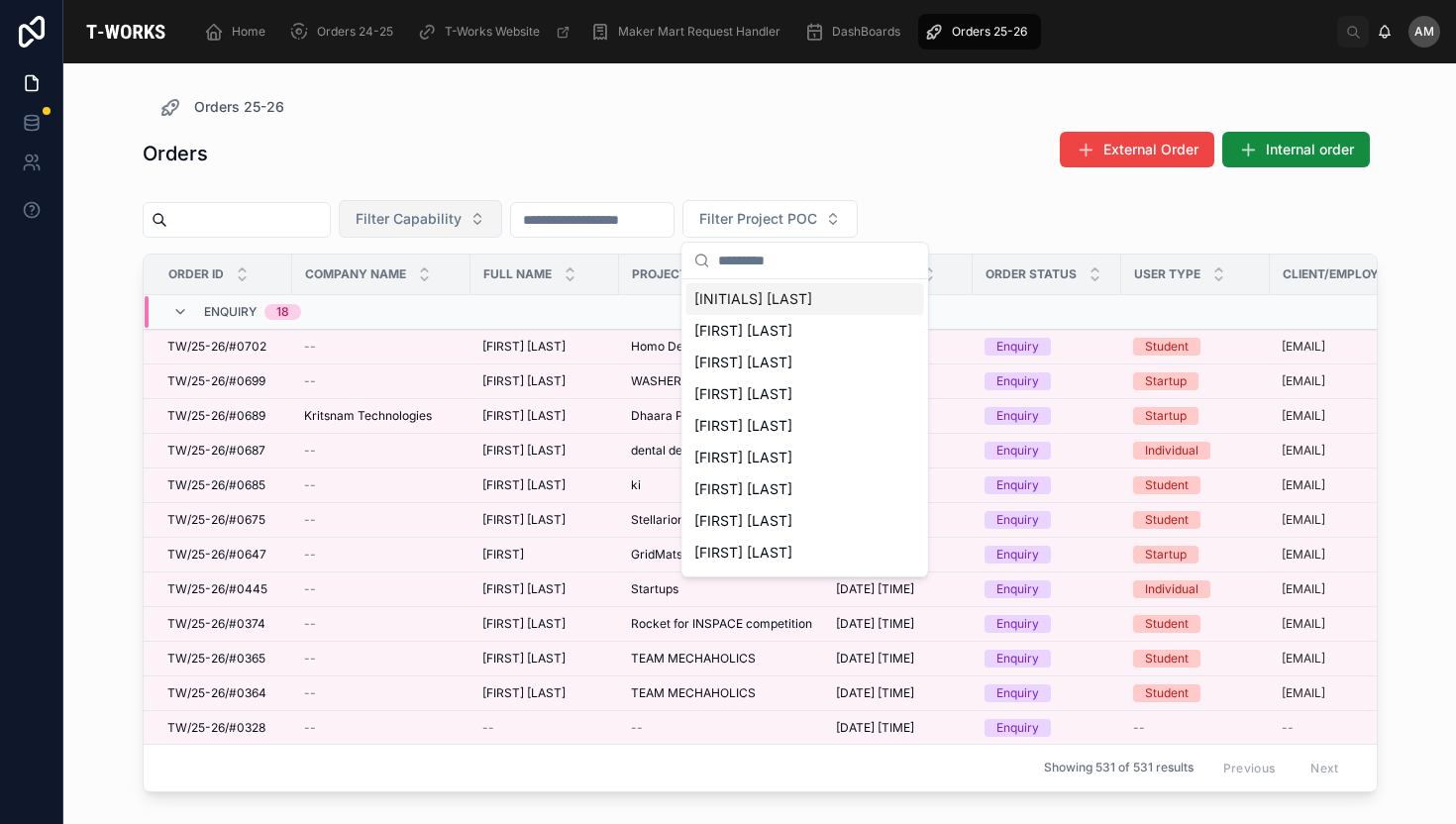 click on "Filter Capability" at bounding box center [408, 219] 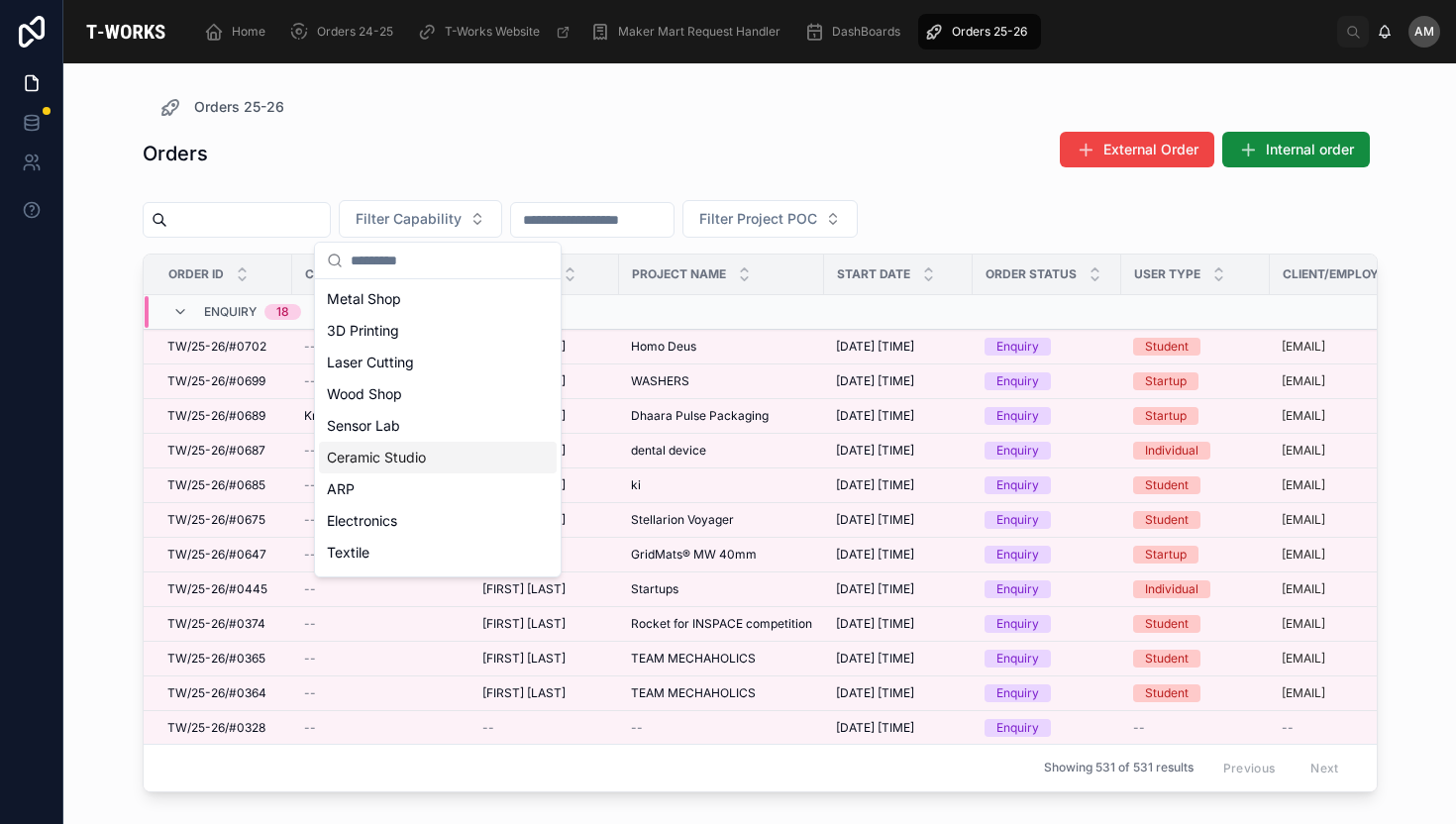 click on "Ceramic Studio" at bounding box center (438, 458) 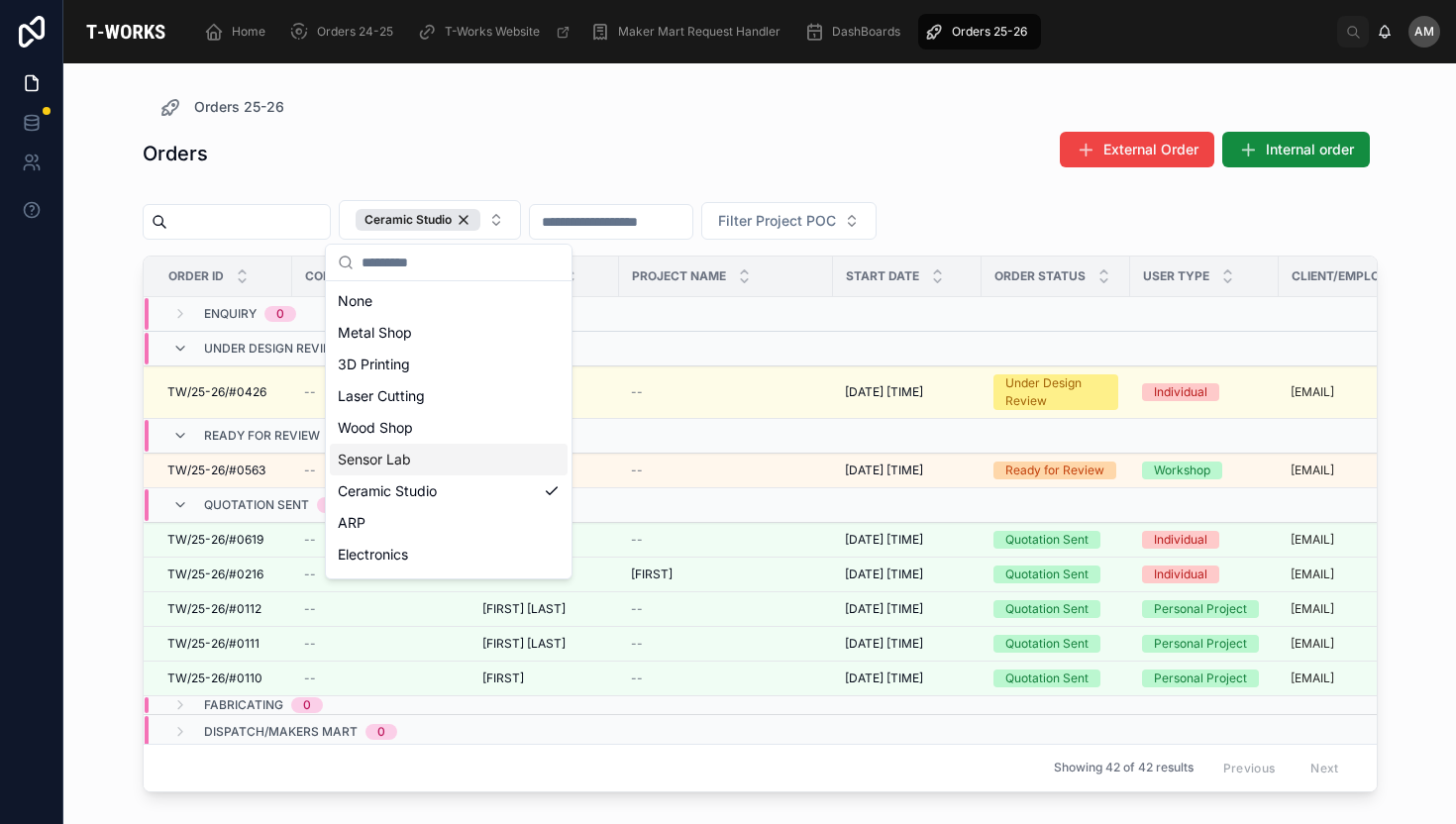 click on "Orders 25-26 | Client Portal Template | [FIRST] [LAST] | [FIRST] [LAST] | [DATE] [TIME] | [DATE] [TIME] | [STATUS] | [USER_TYPE] | [EMAIL] | [PHONE]" at bounding box center (760, 432) 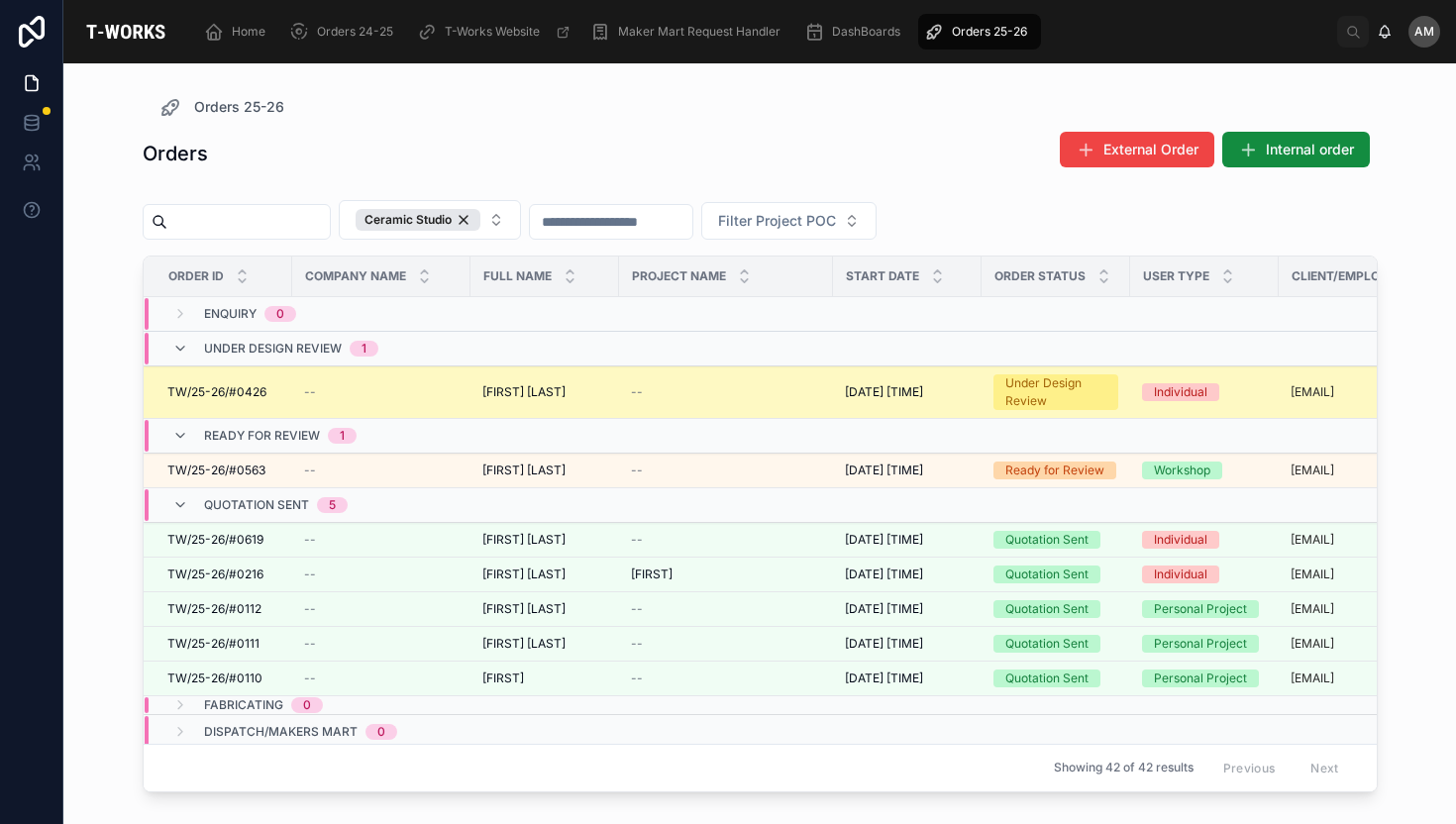 click on "Individual" at bounding box center (1204, 392) 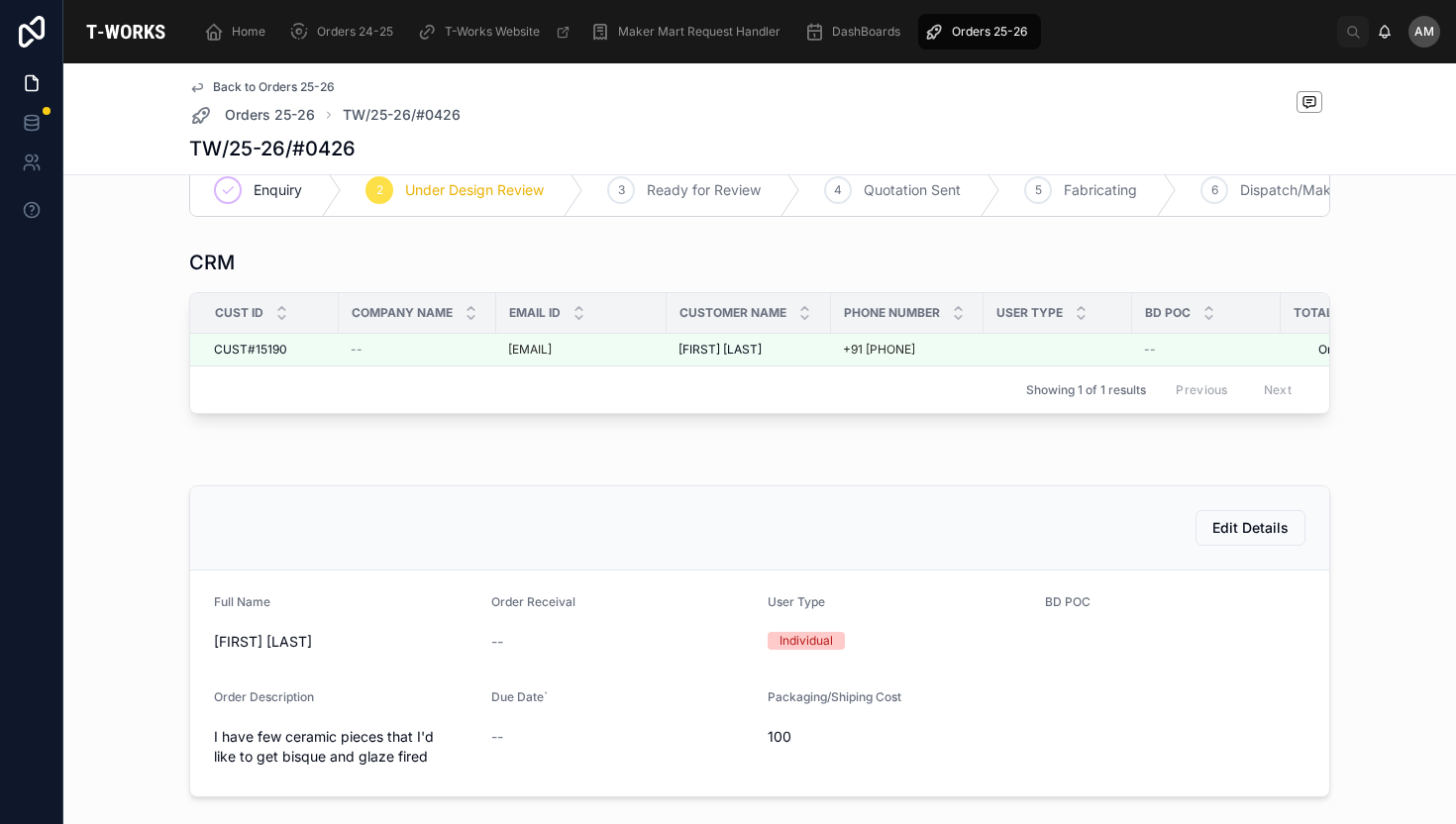 scroll, scrollTop: 0, scrollLeft: 0, axis: both 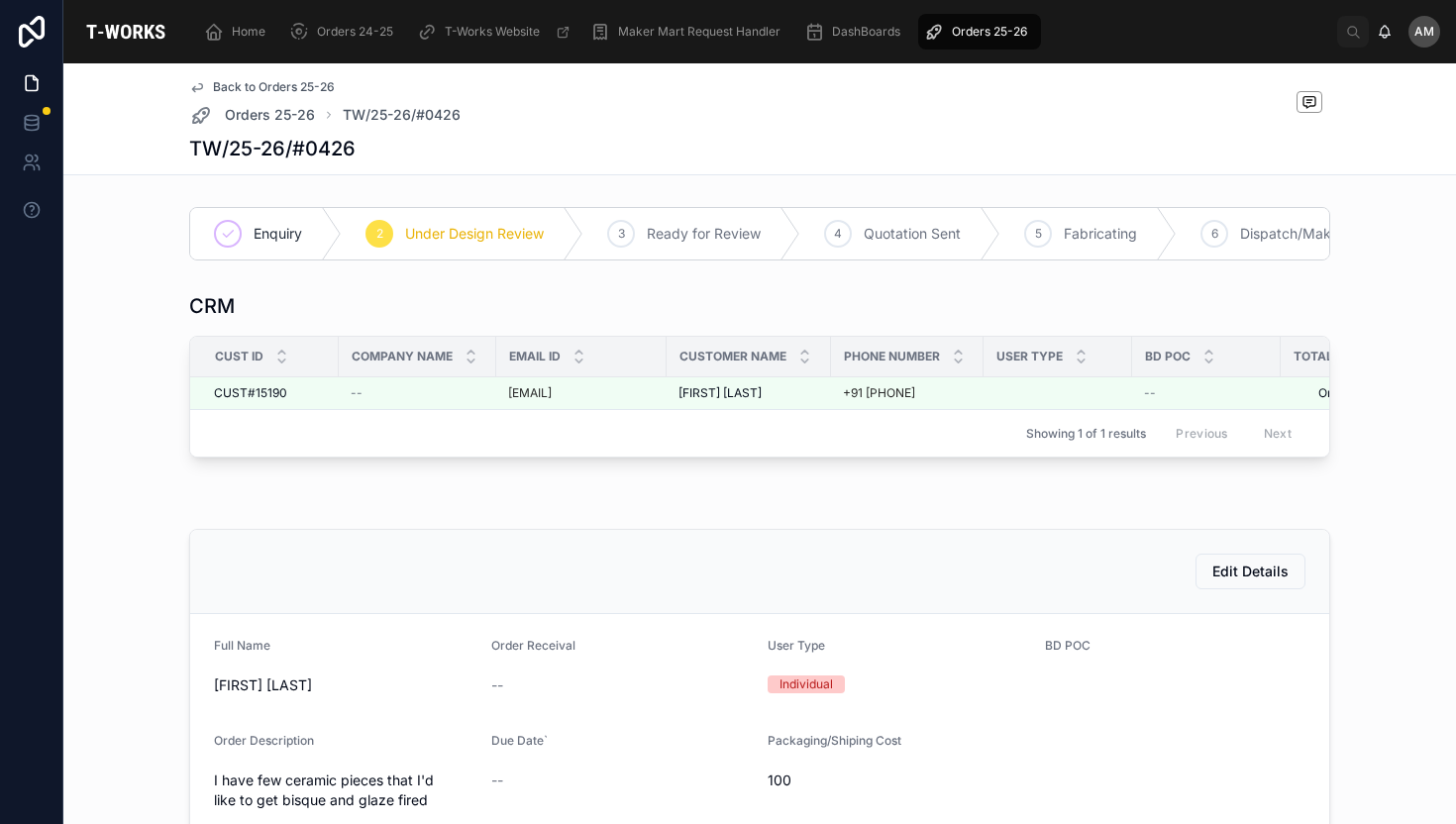 click on "Back to Orders 25-26 Orders 25-26 TW/25-26/#0426 TW/25-26/#0426" at bounding box center [760, 119] 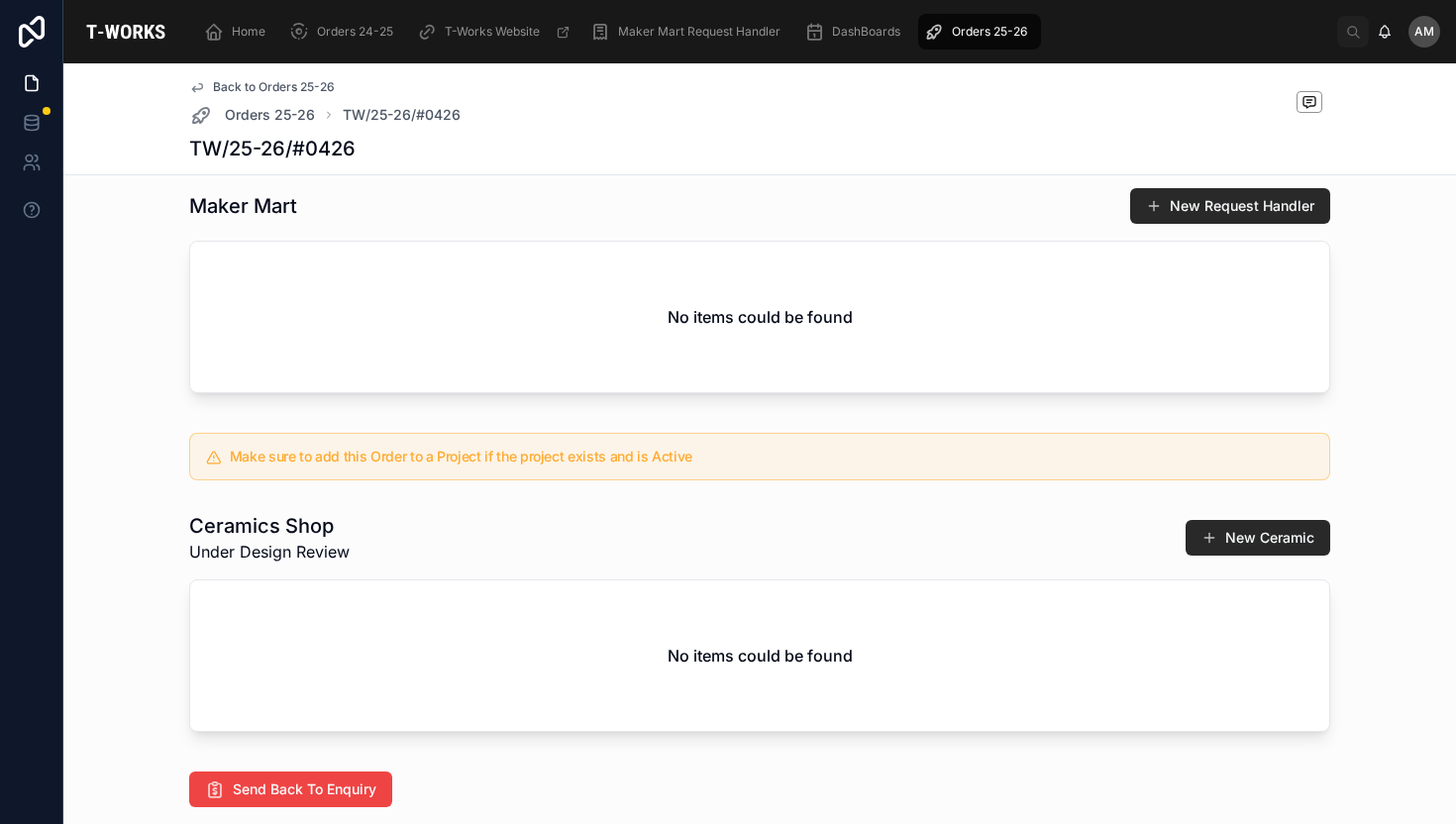 scroll, scrollTop: 713, scrollLeft: 0, axis: vertical 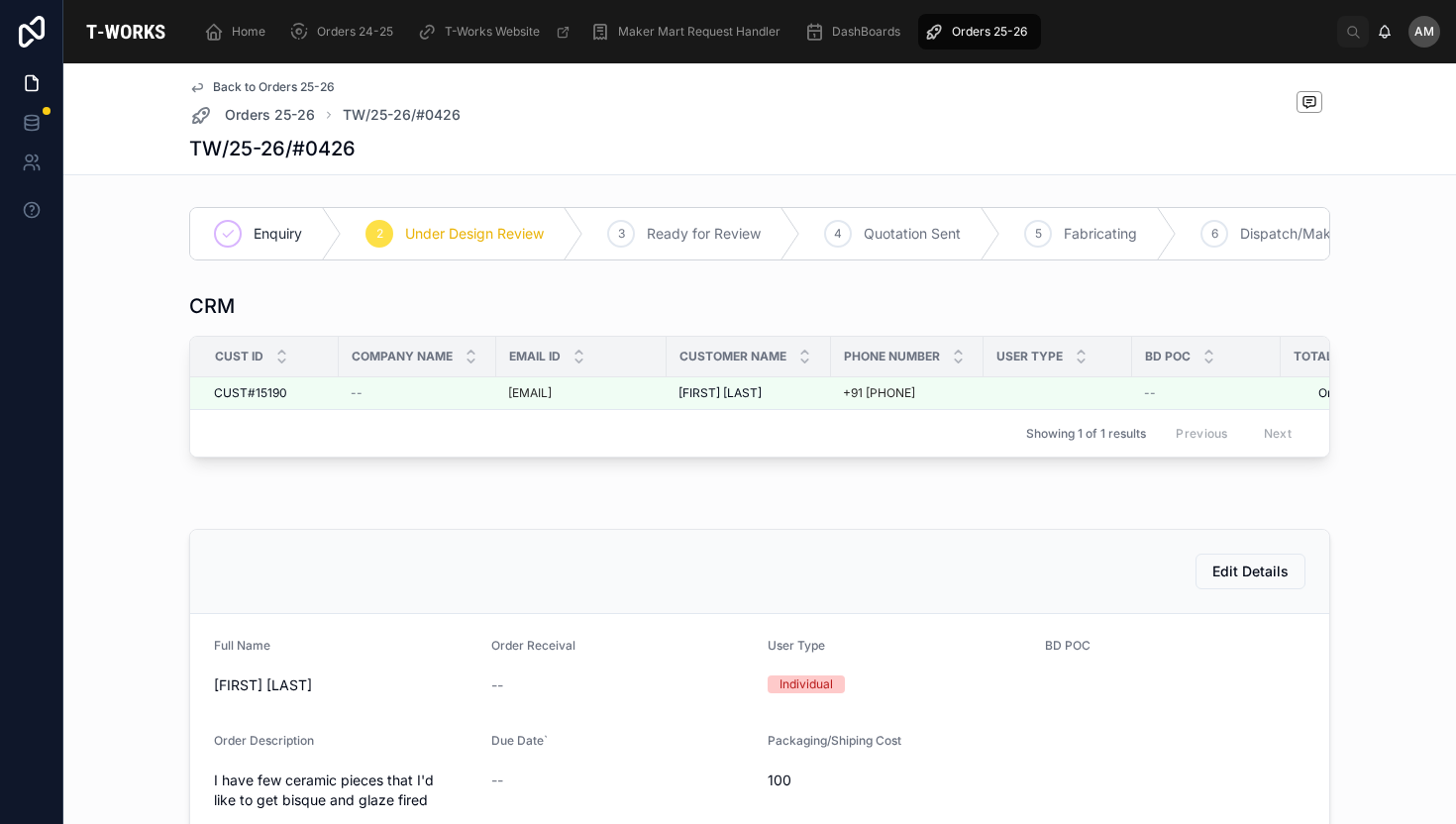 click on "Orders 25-26" at bounding box center [989, 32] 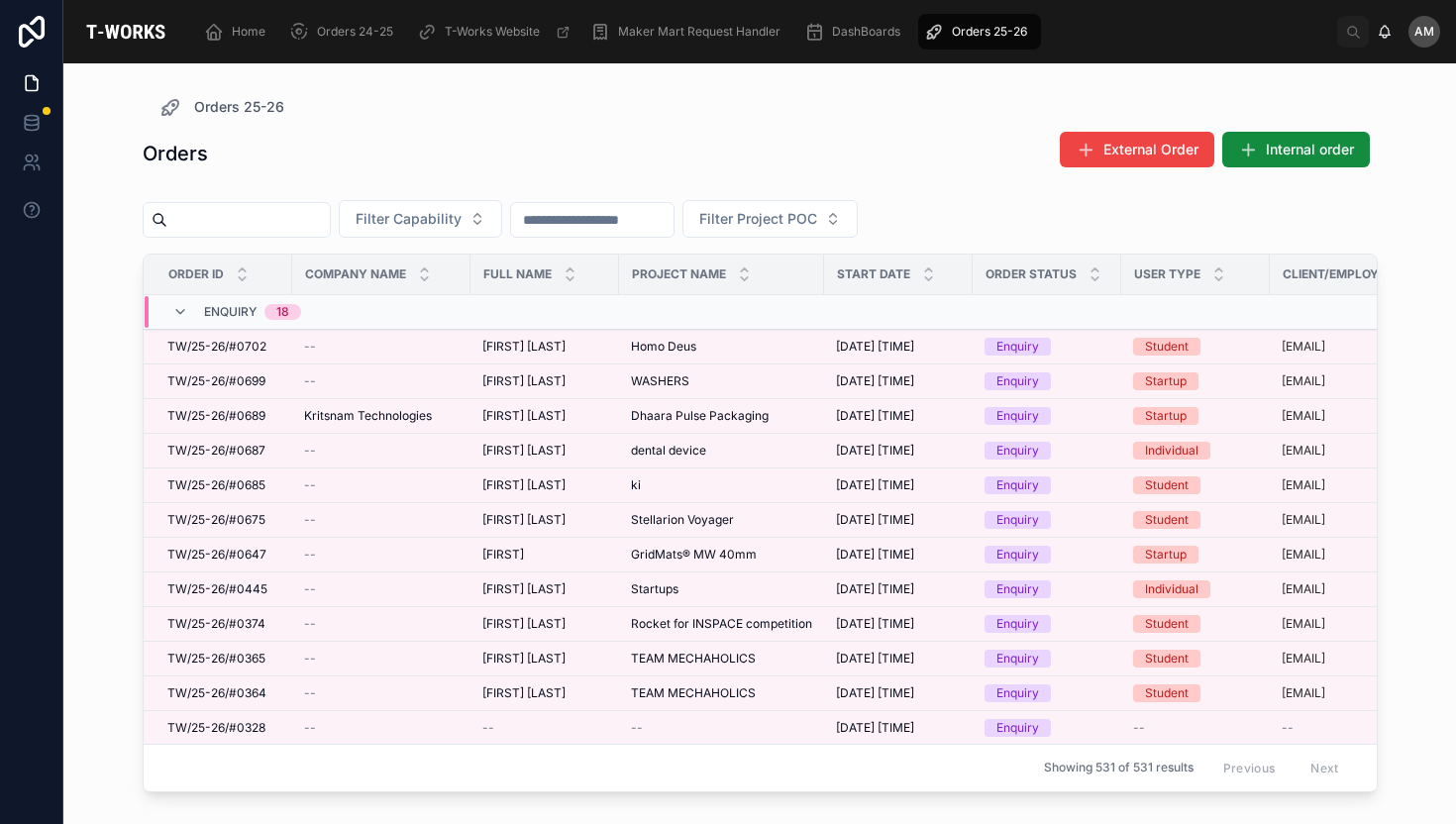 click on "Orders 25-26" at bounding box center [989, 32] 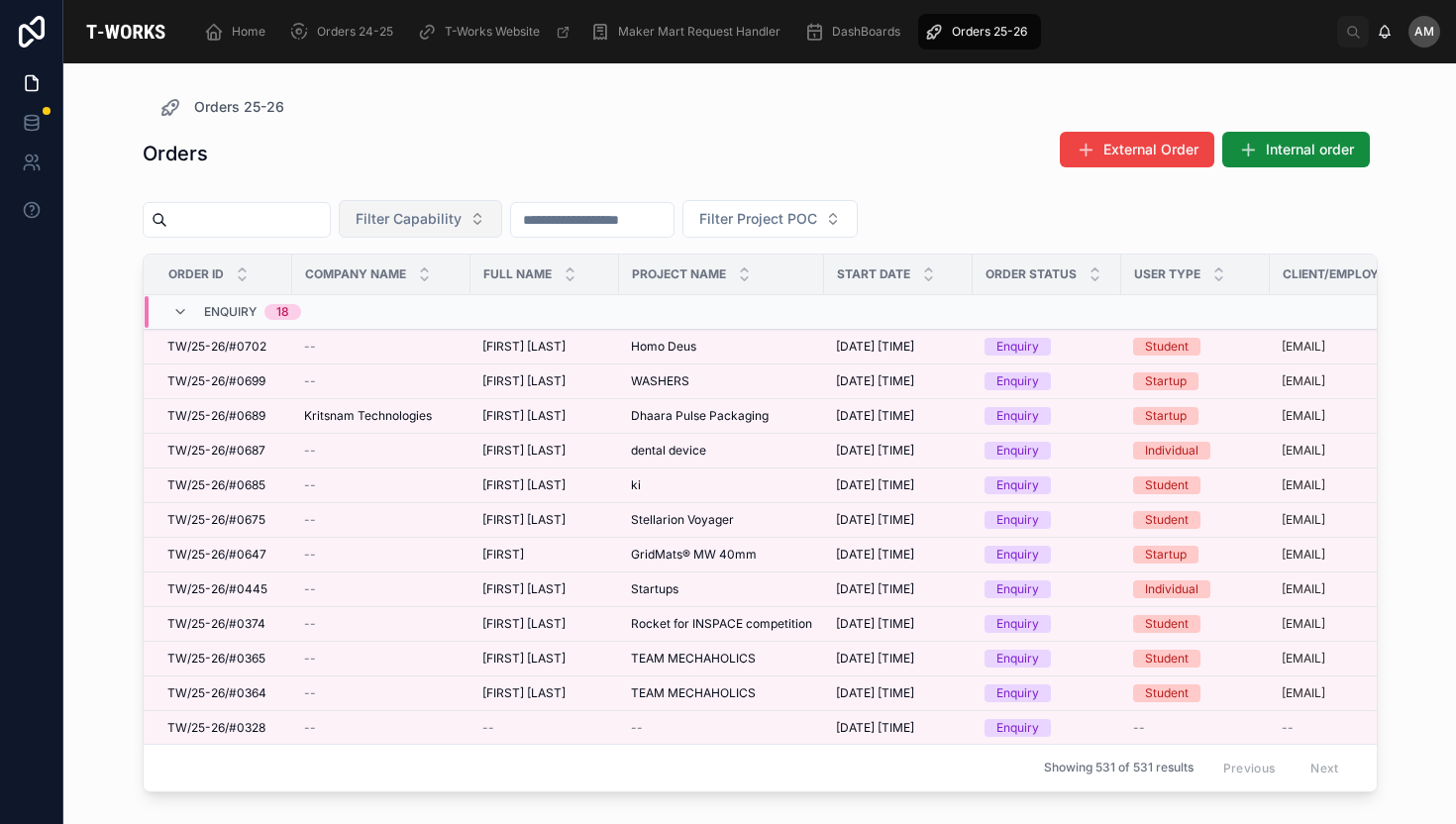click on "Filter Capability" at bounding box center (408, 219) 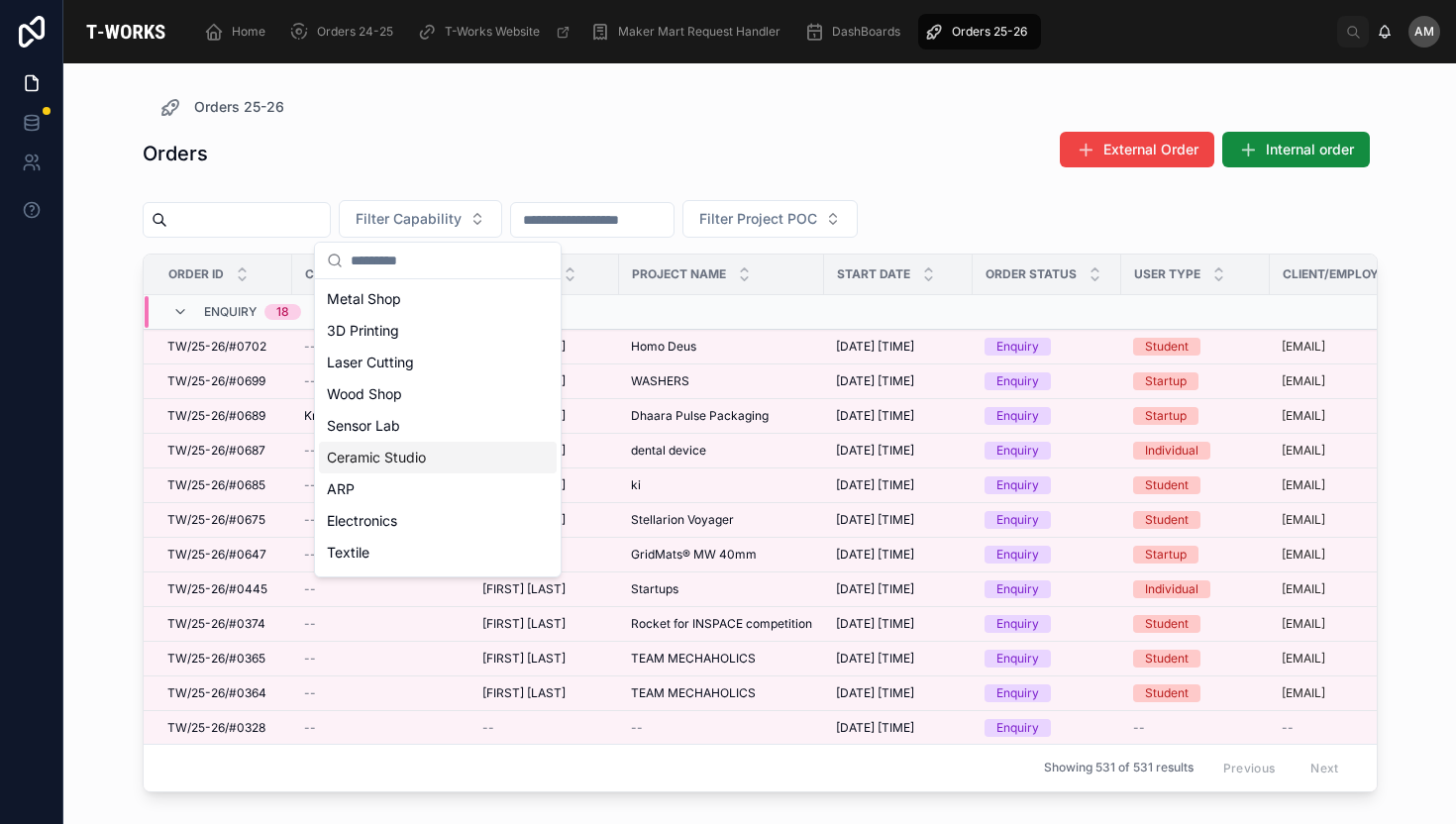 click on "Ceramic Studio" at bounding box center (438, 458) 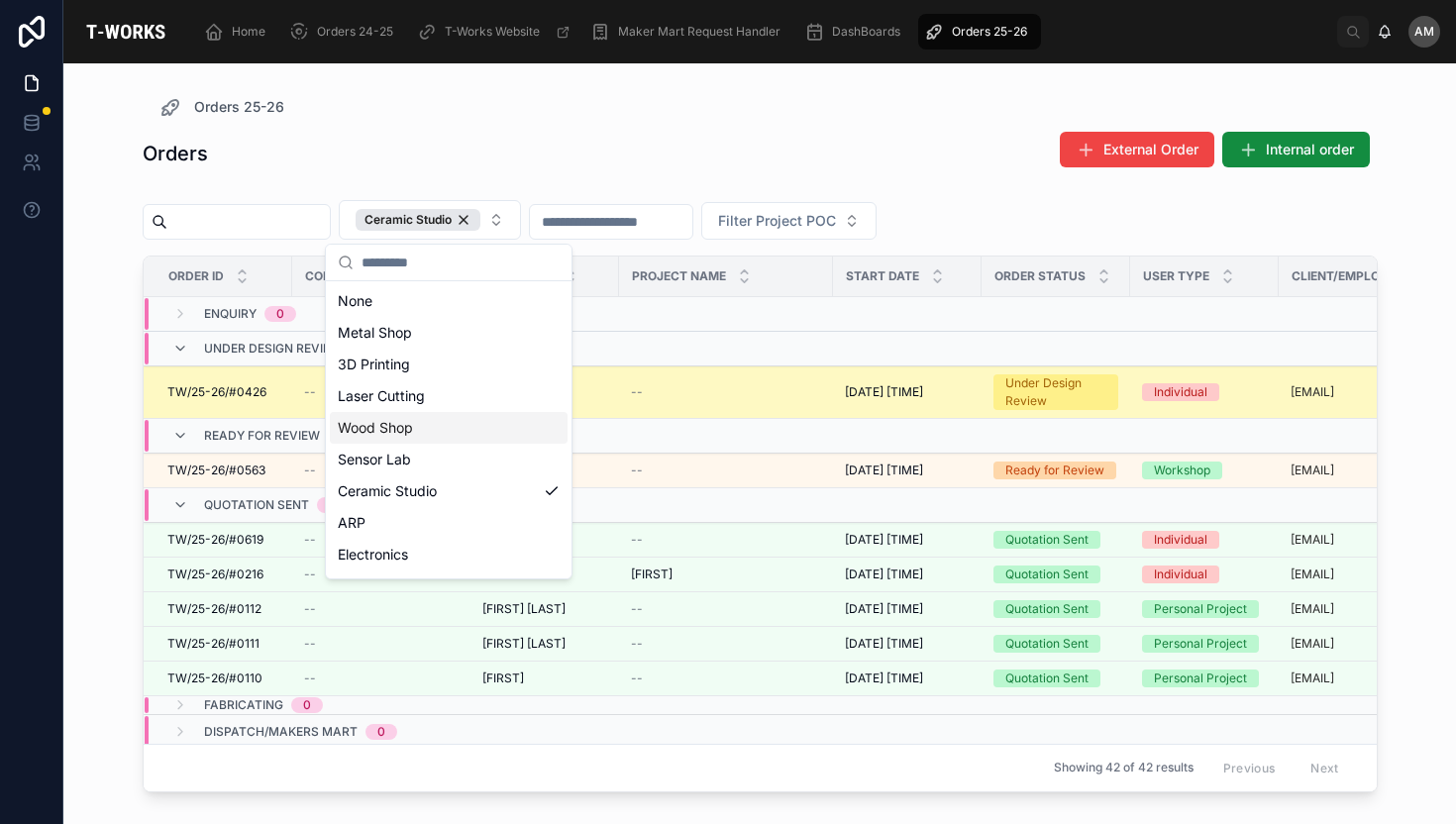 click on "[DATE] [TIME] [DATE] [TIME]" at bounding box center (907, 392) 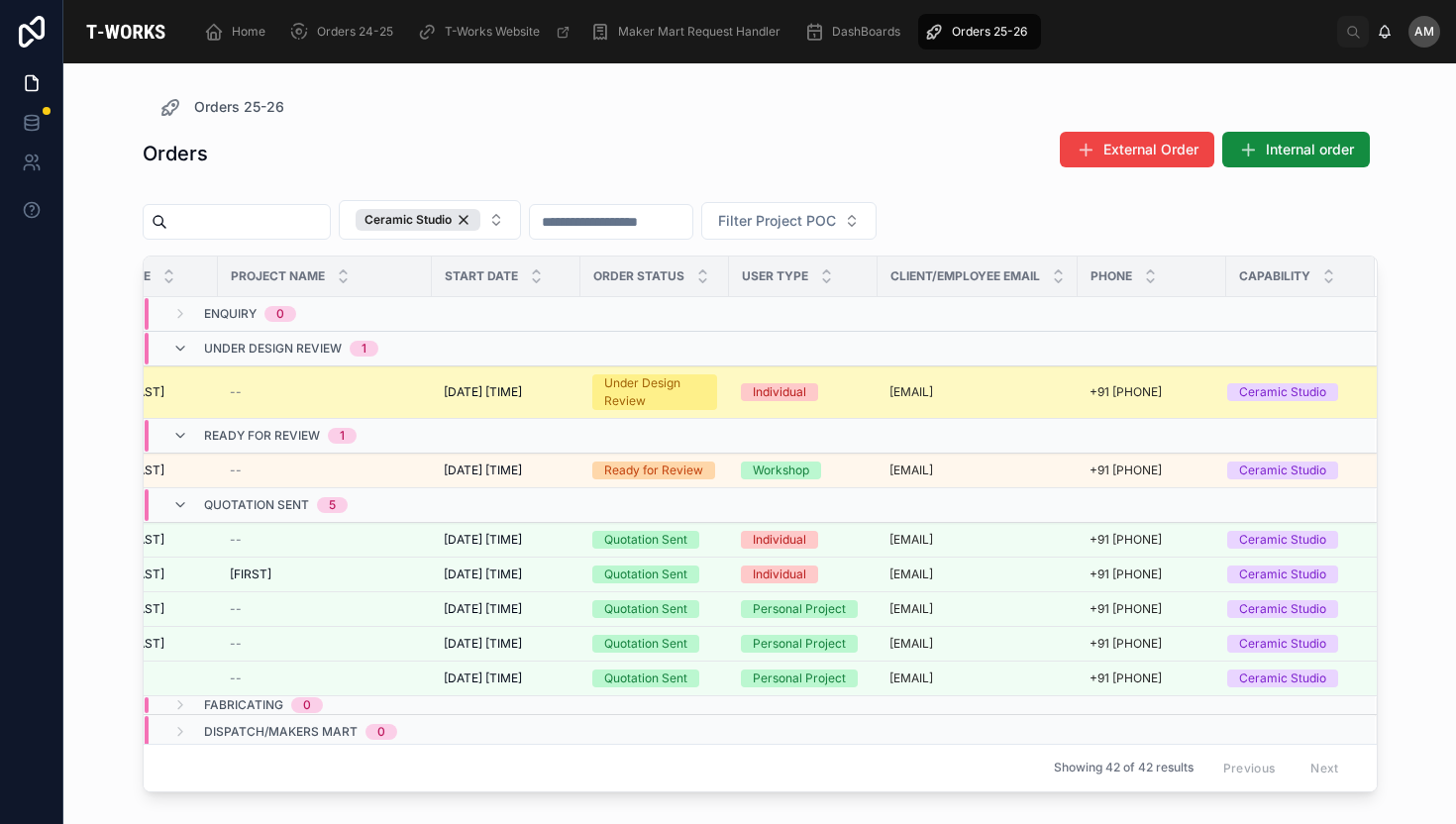 scroll, scrollTop: 0, scrollLeft: 433, axis: horizontal 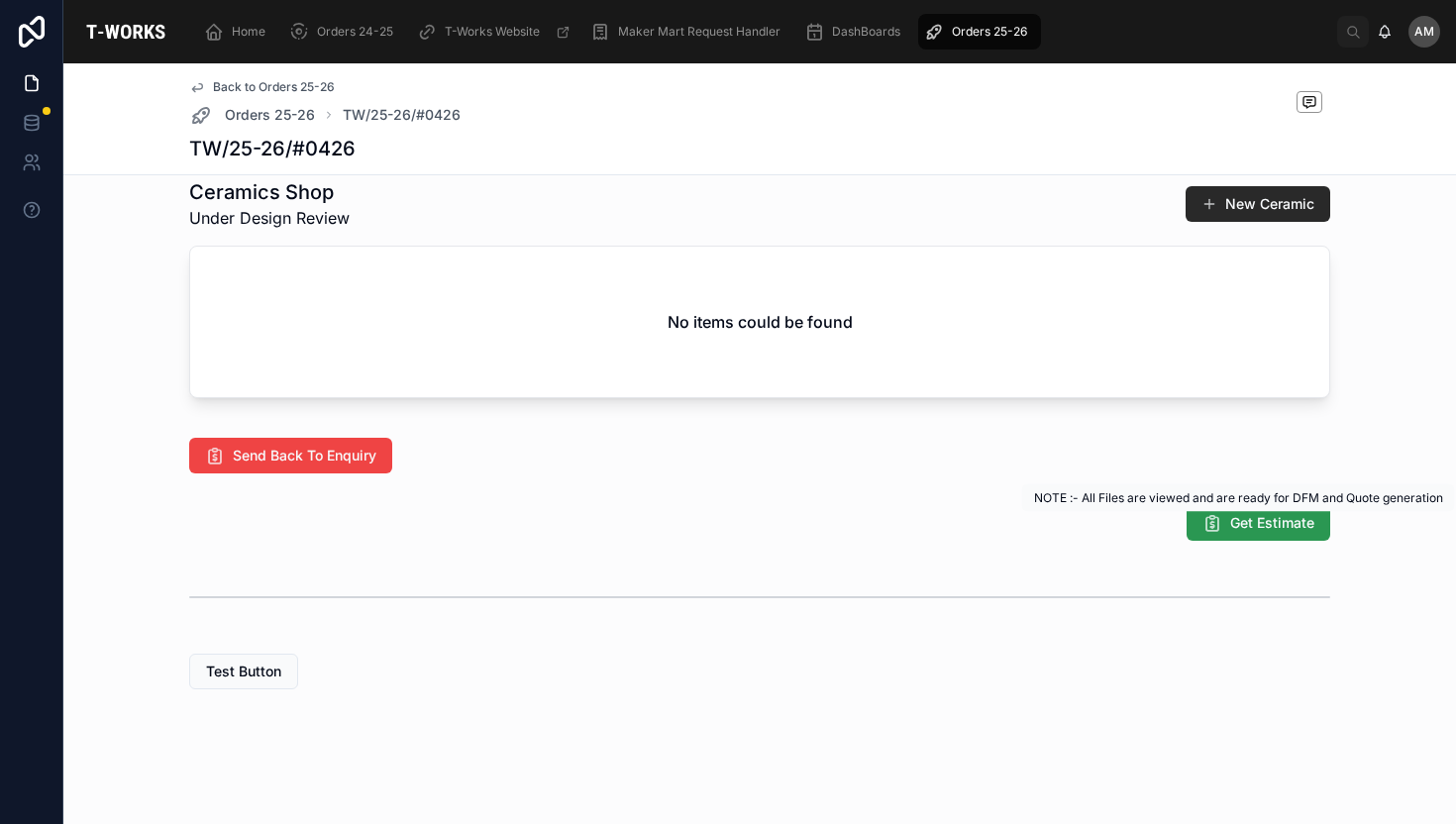 click on "Get Estimate" at bounding box center [1272, 523] 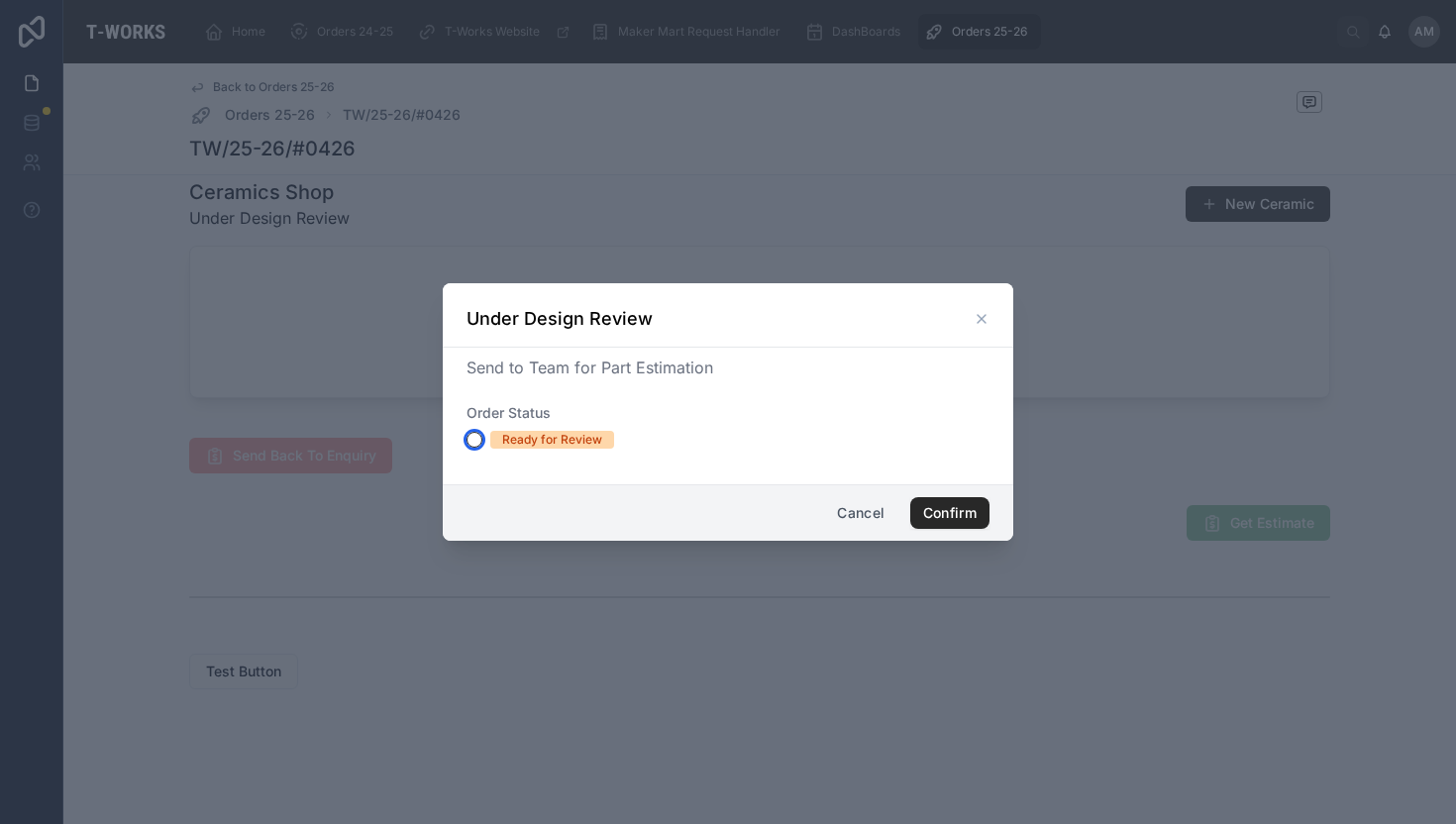click on "Ready for Review" at bounding box center [474, 440] 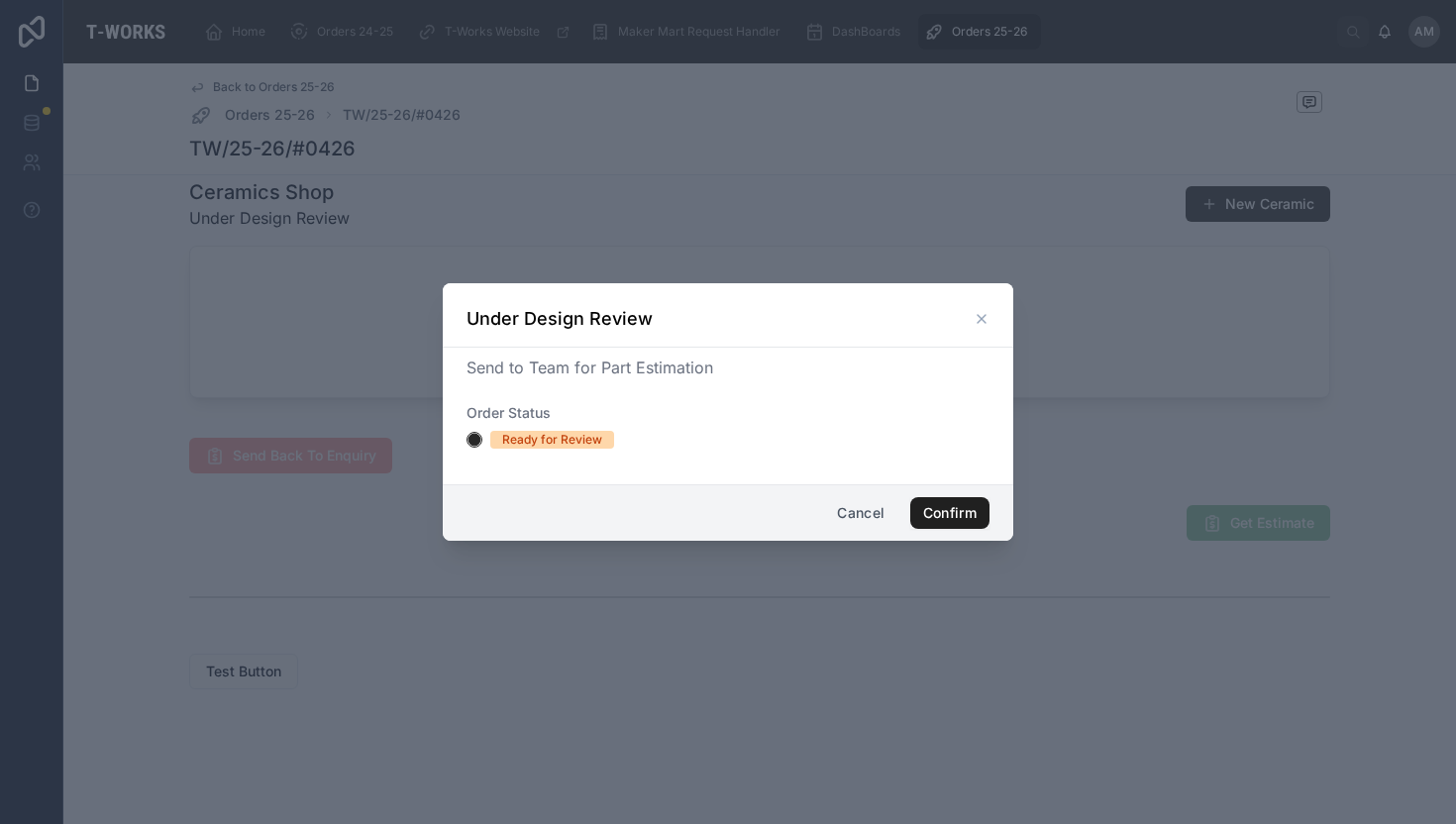 click on "Confirm" at bounding box center (950, 513) 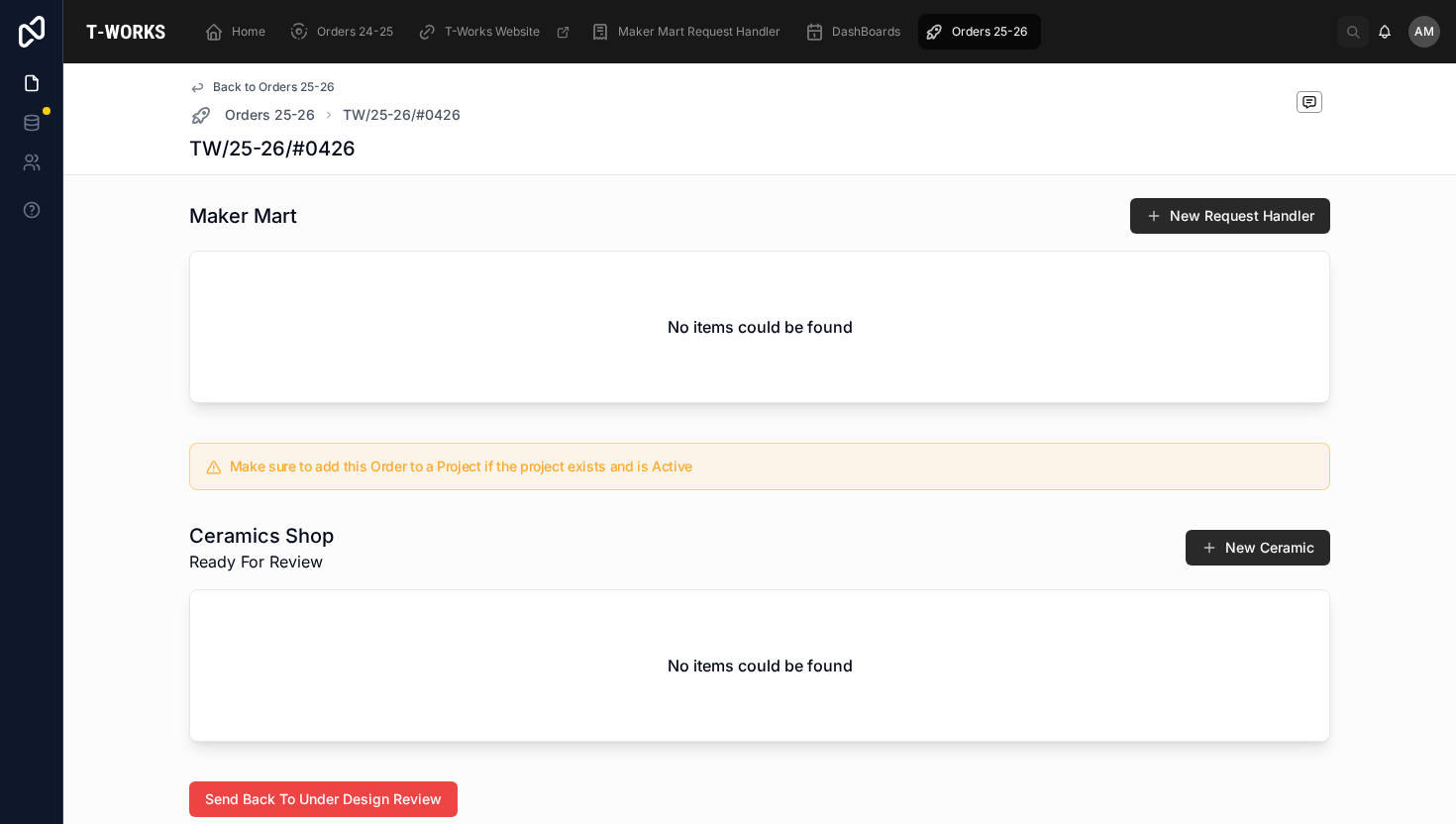 scroll, scrollTop: 981, scrollLeft: 0, axis: vertical 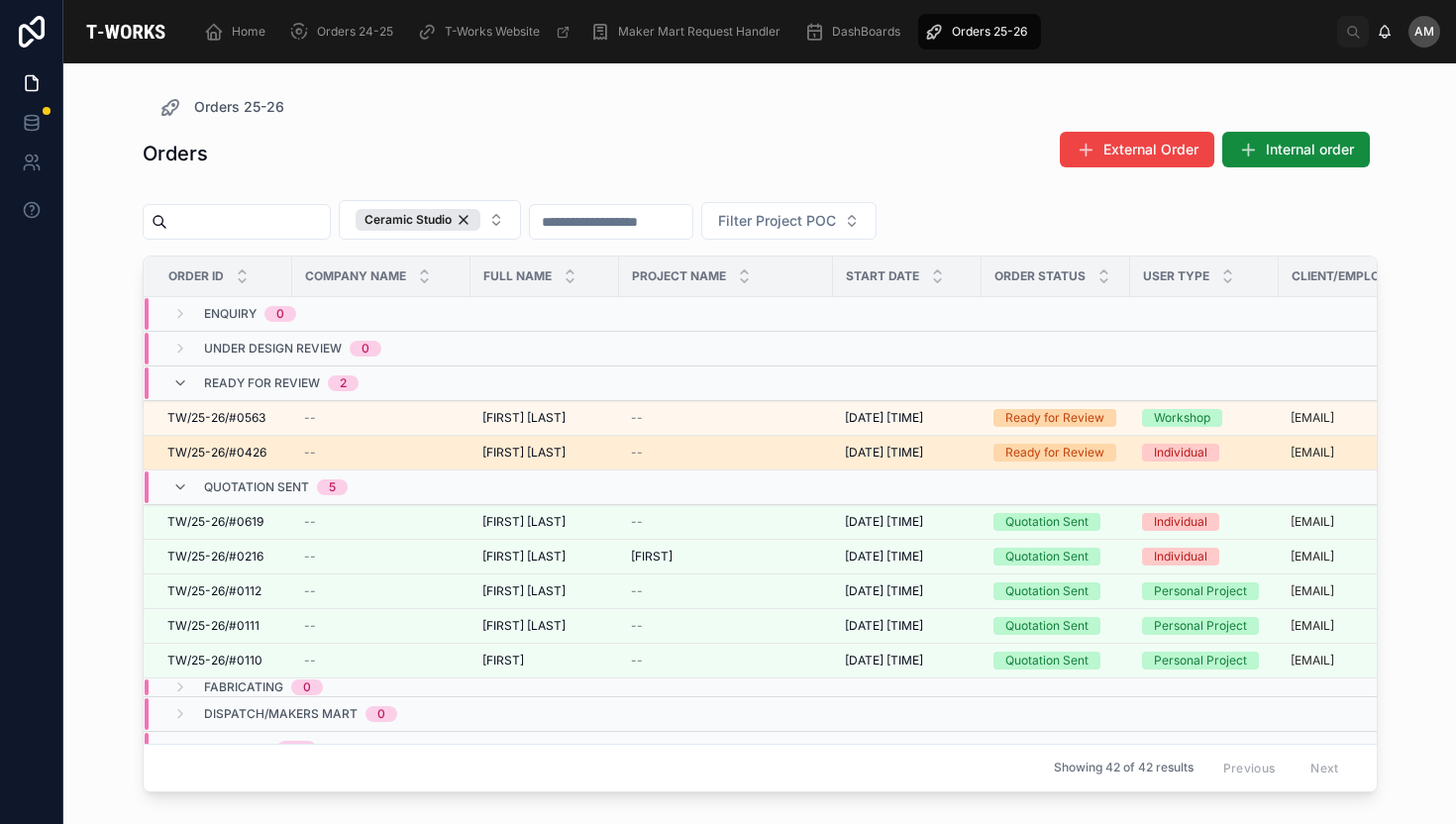 click on "Individual" at bounding box center (1204, 453) 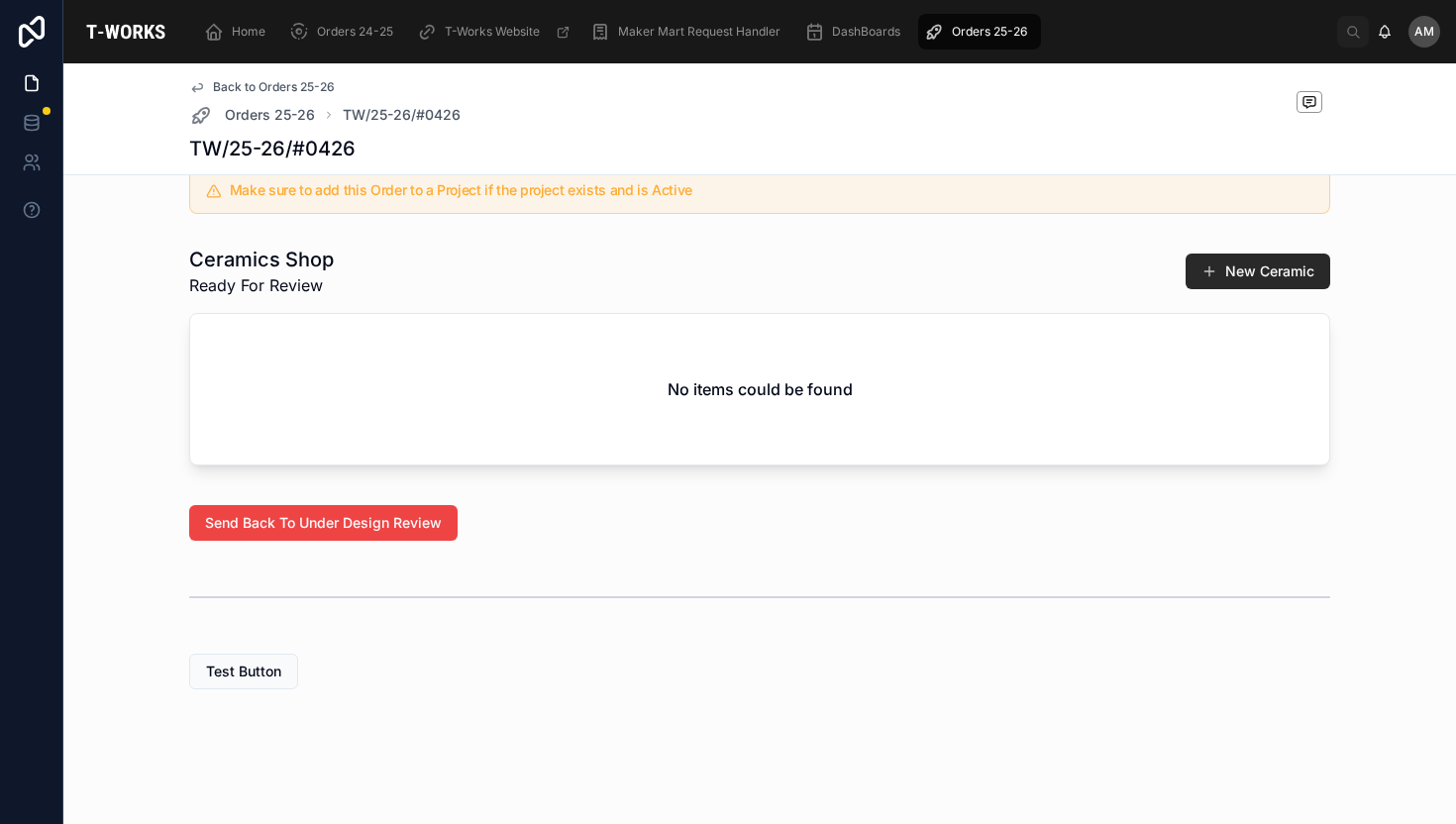 scroll, scrollTop: 0, scrollLeft: 0, axis: both 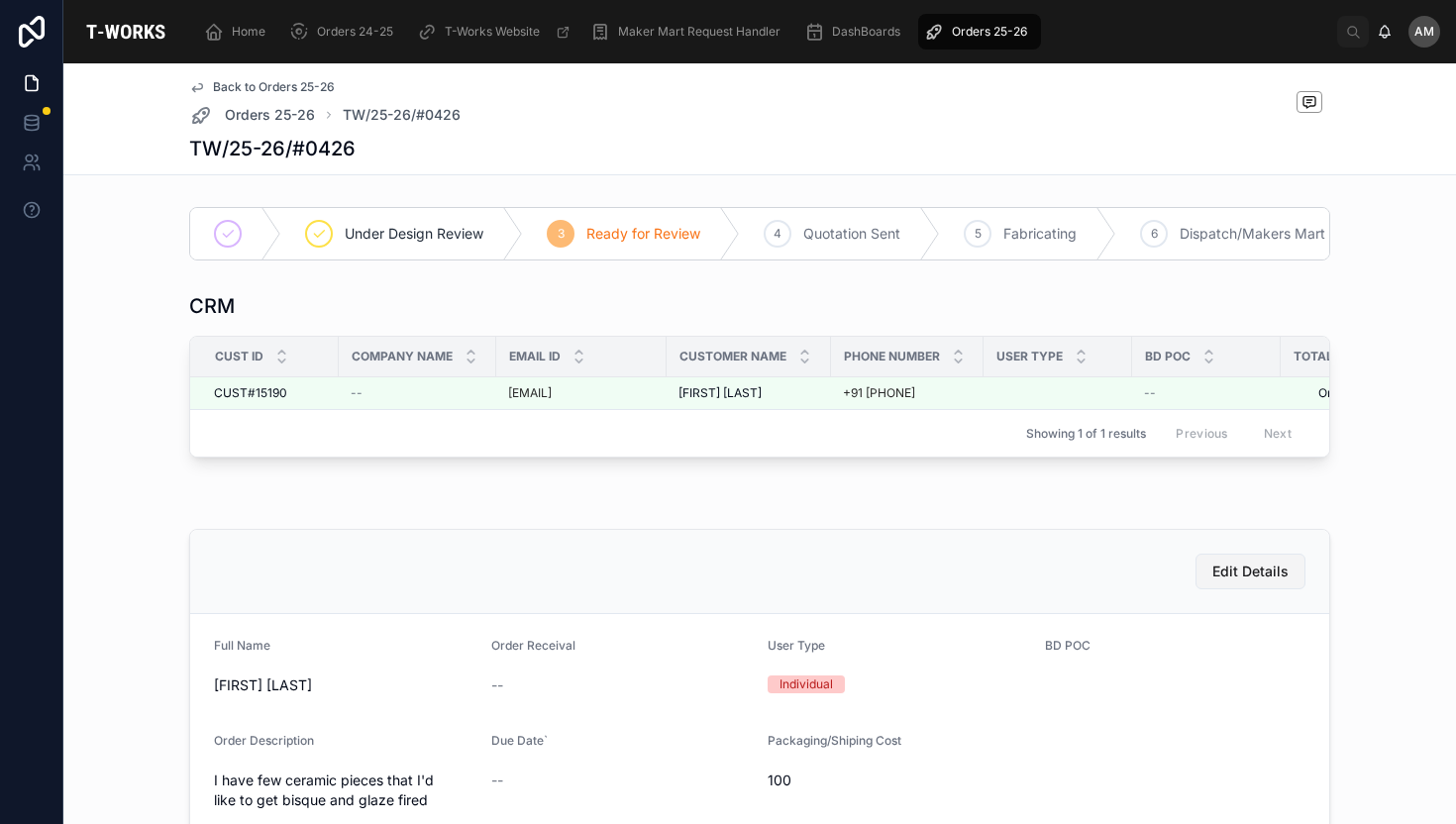 click on "Edit Details" at bounding box center [1250, 571] 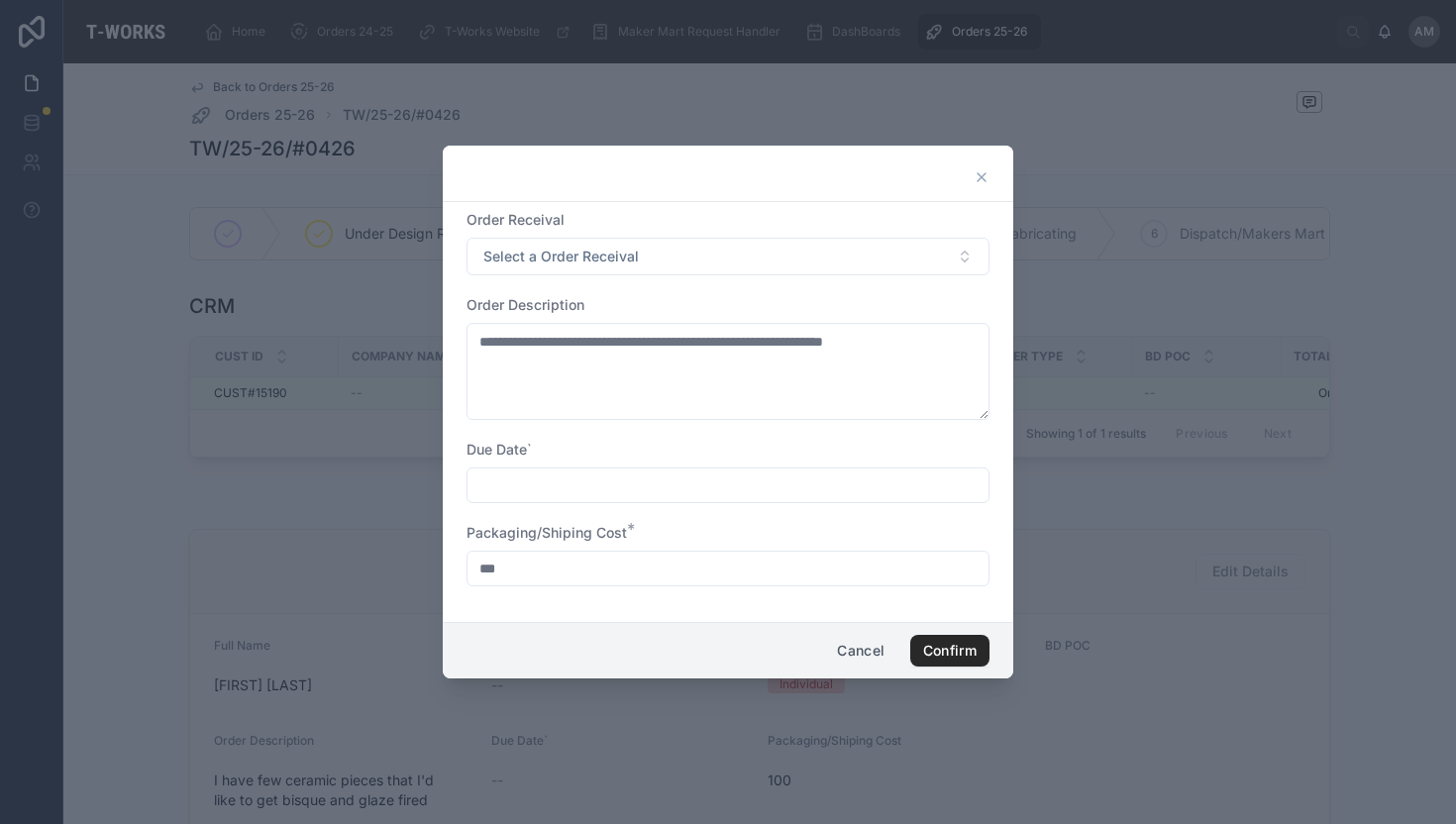 click on "Cancel" at bounding box center [861, 651] 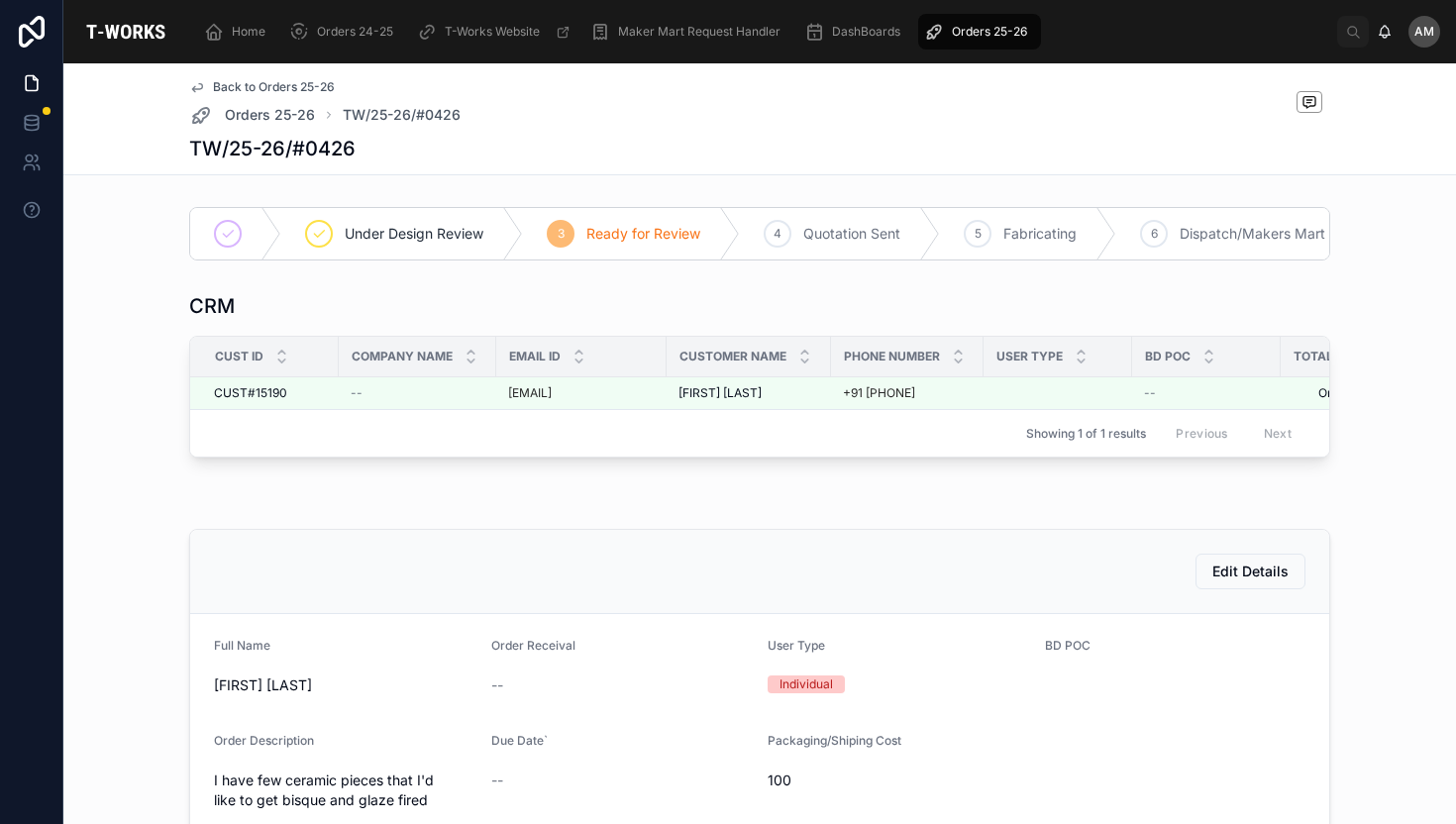 click on "Orders 25-26" at bounding box center [980, 32] 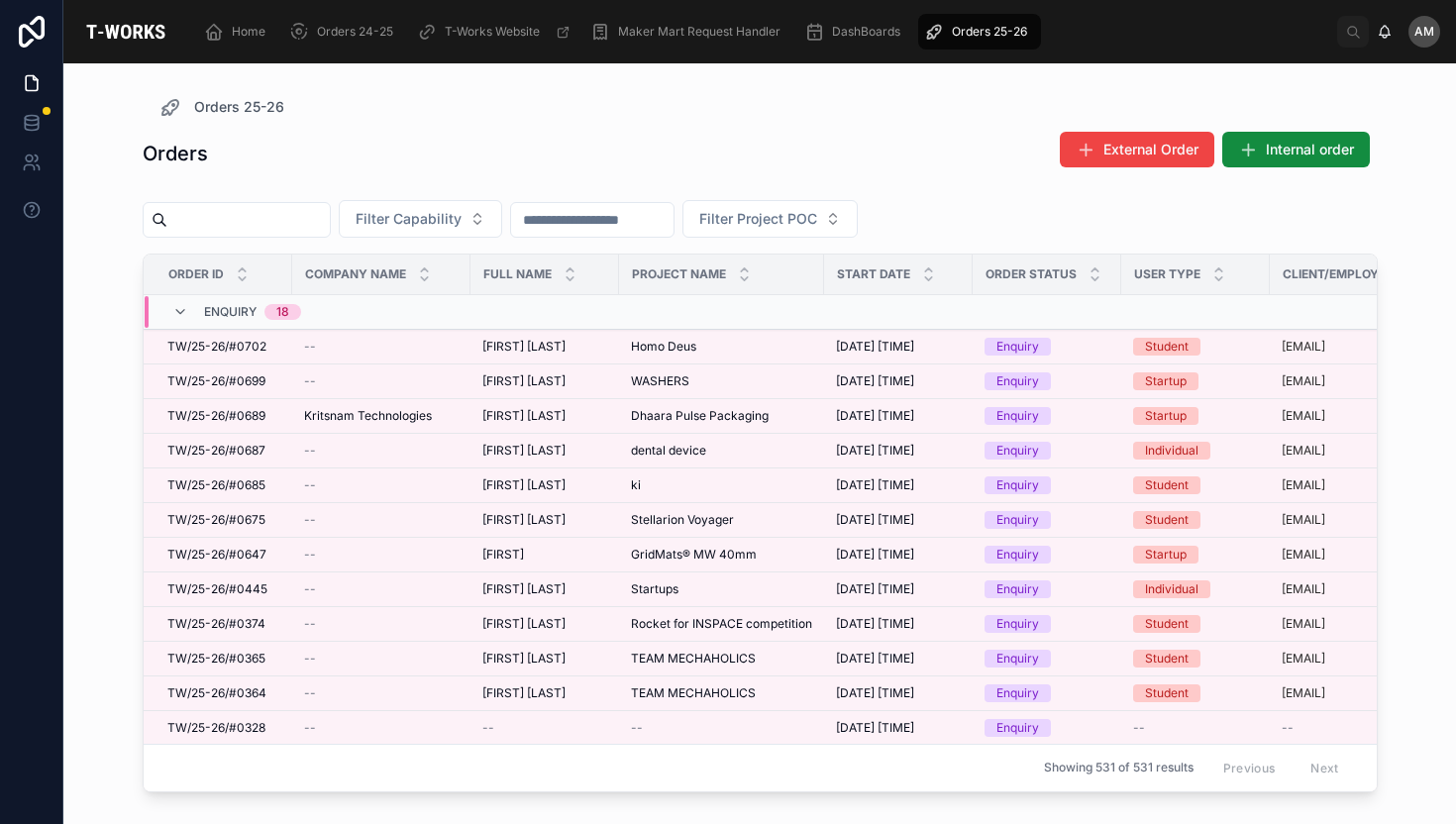 click on "Orders 25-26" at bounding box center [980, 32] 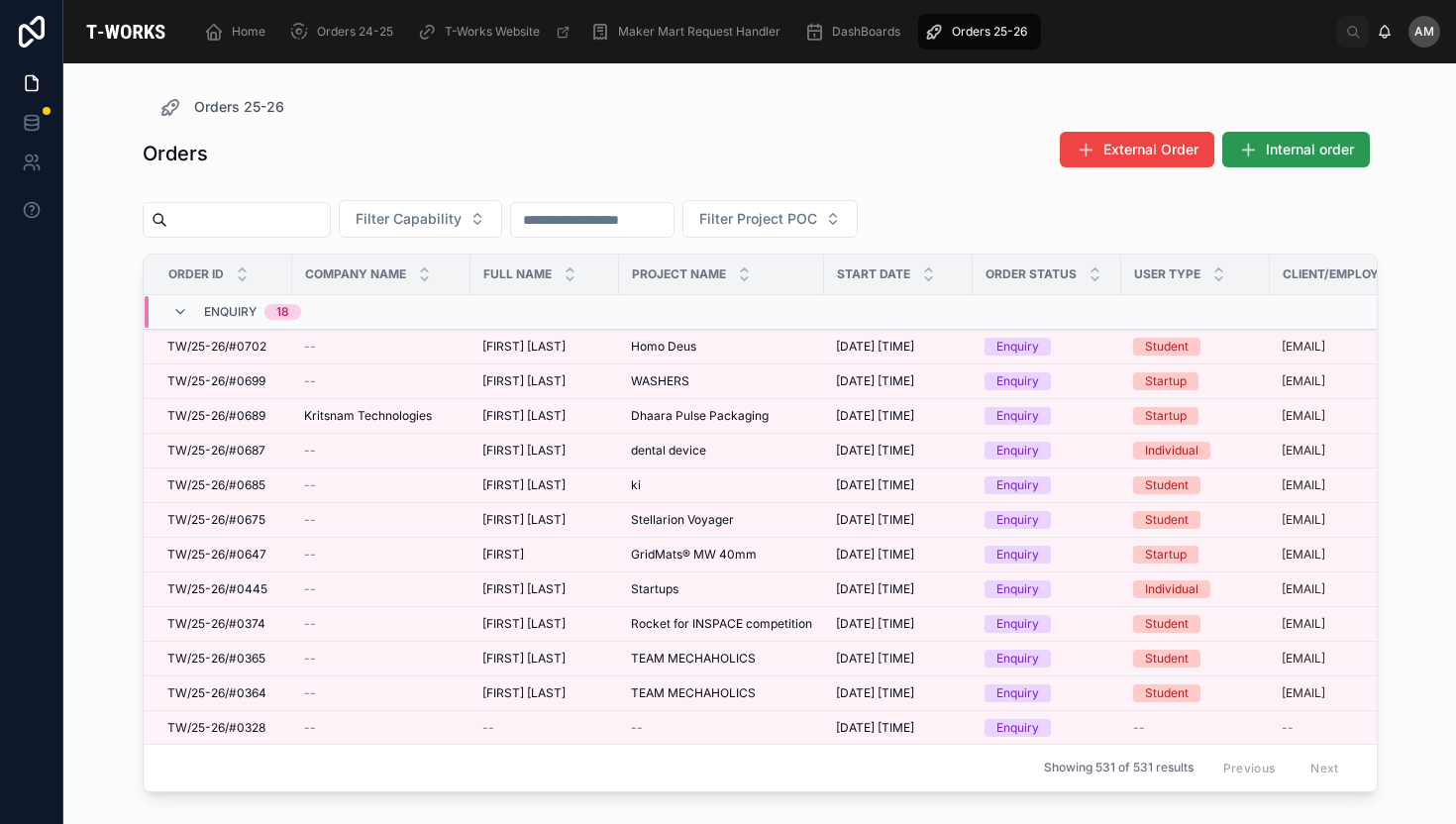 click on "Internal order" at bounding box center (1309, 150) 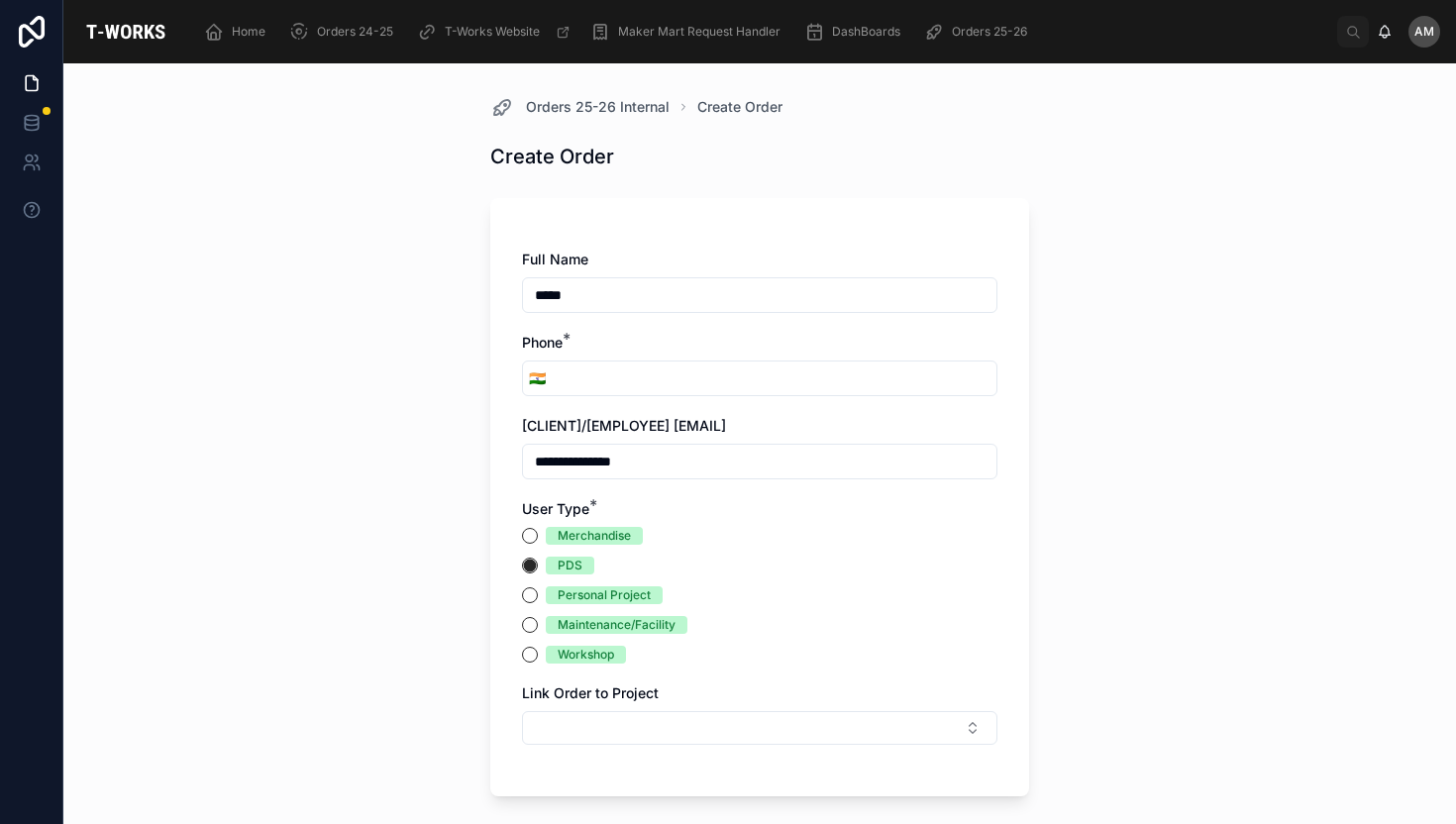 scroll, scrollTop: 0, scrollLeft: 0, axis: both 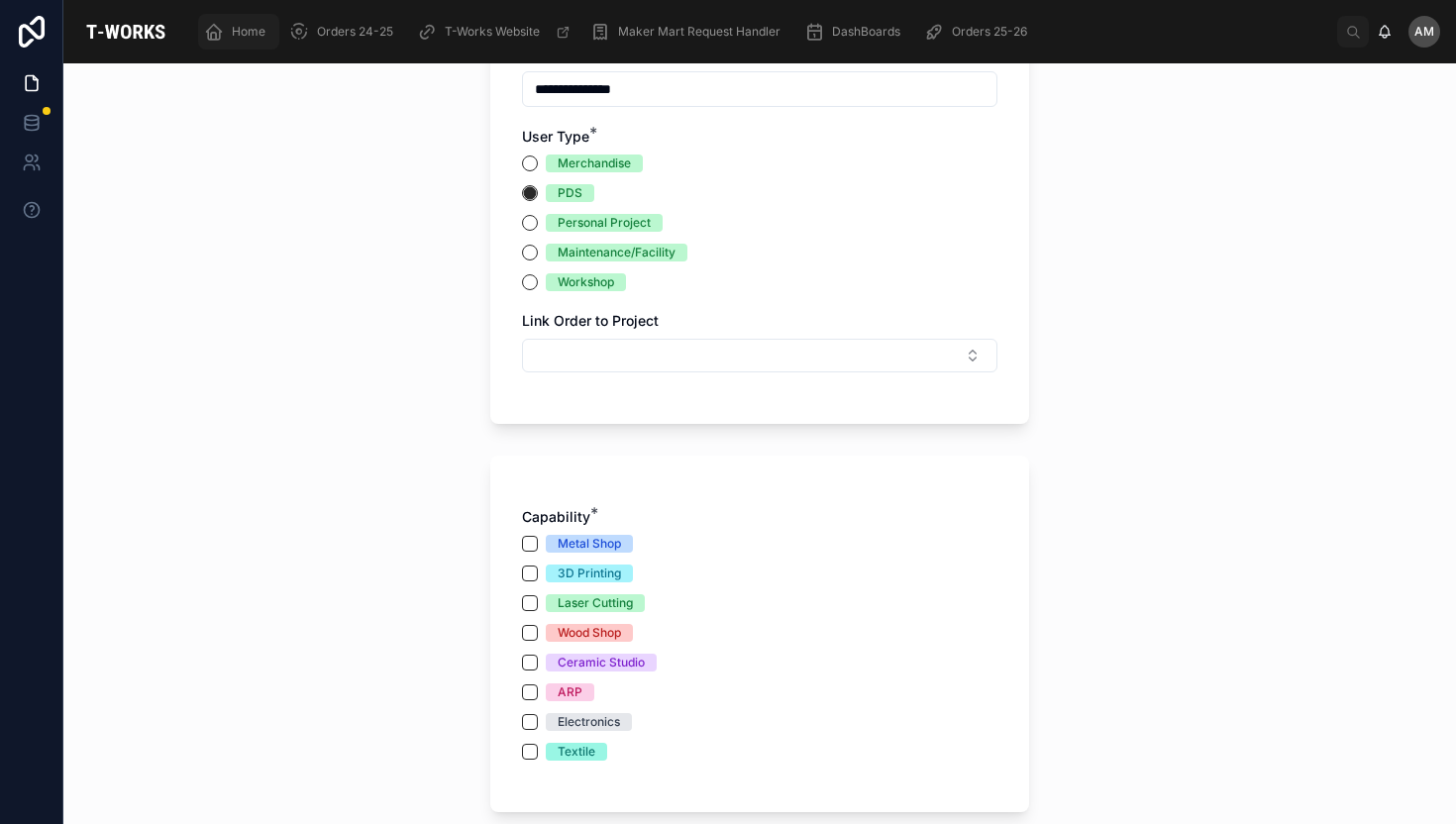 click on "Home" at bounding box center [249, 32] 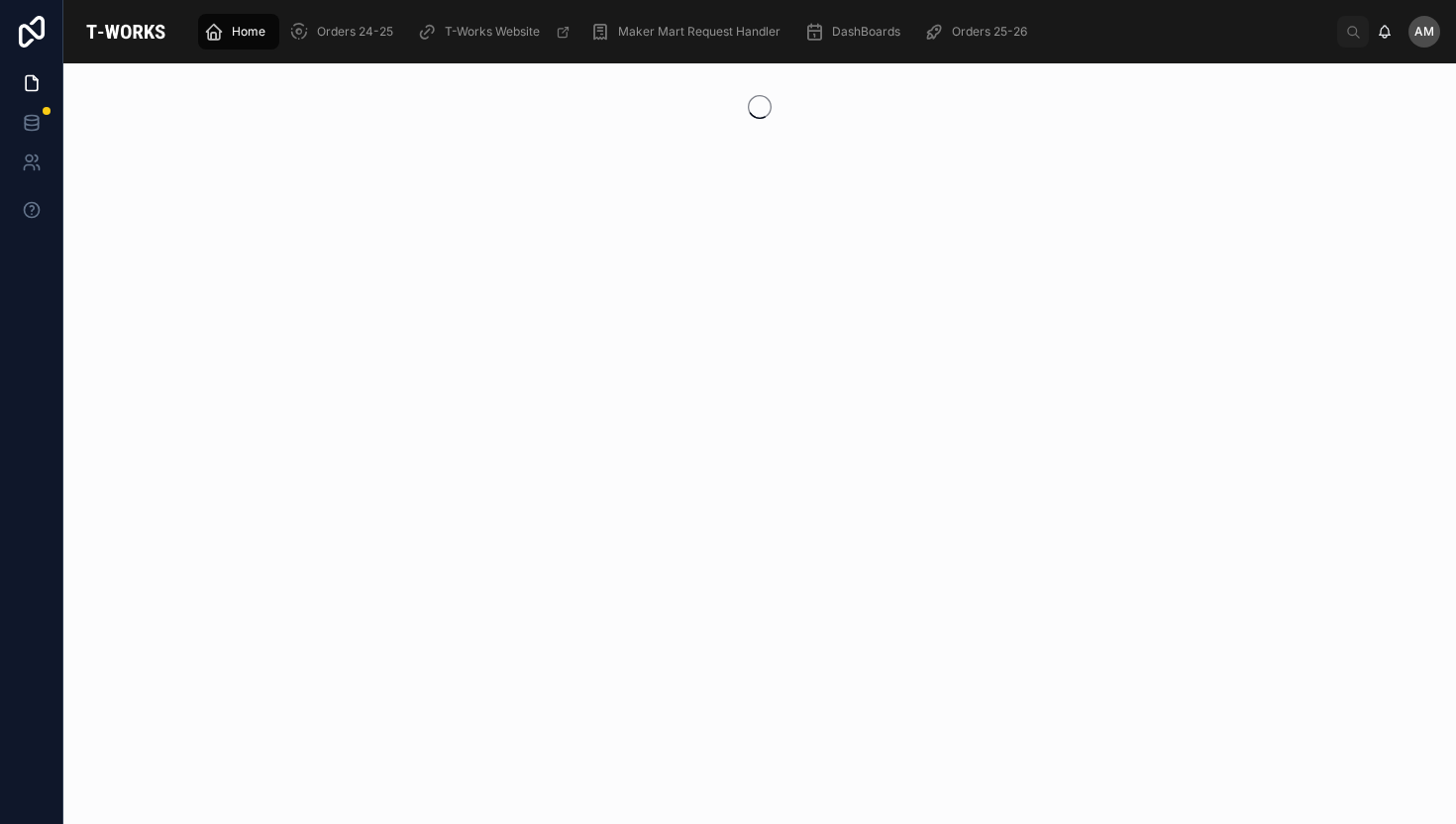 click on "Home" at bounding box center [249, 32] 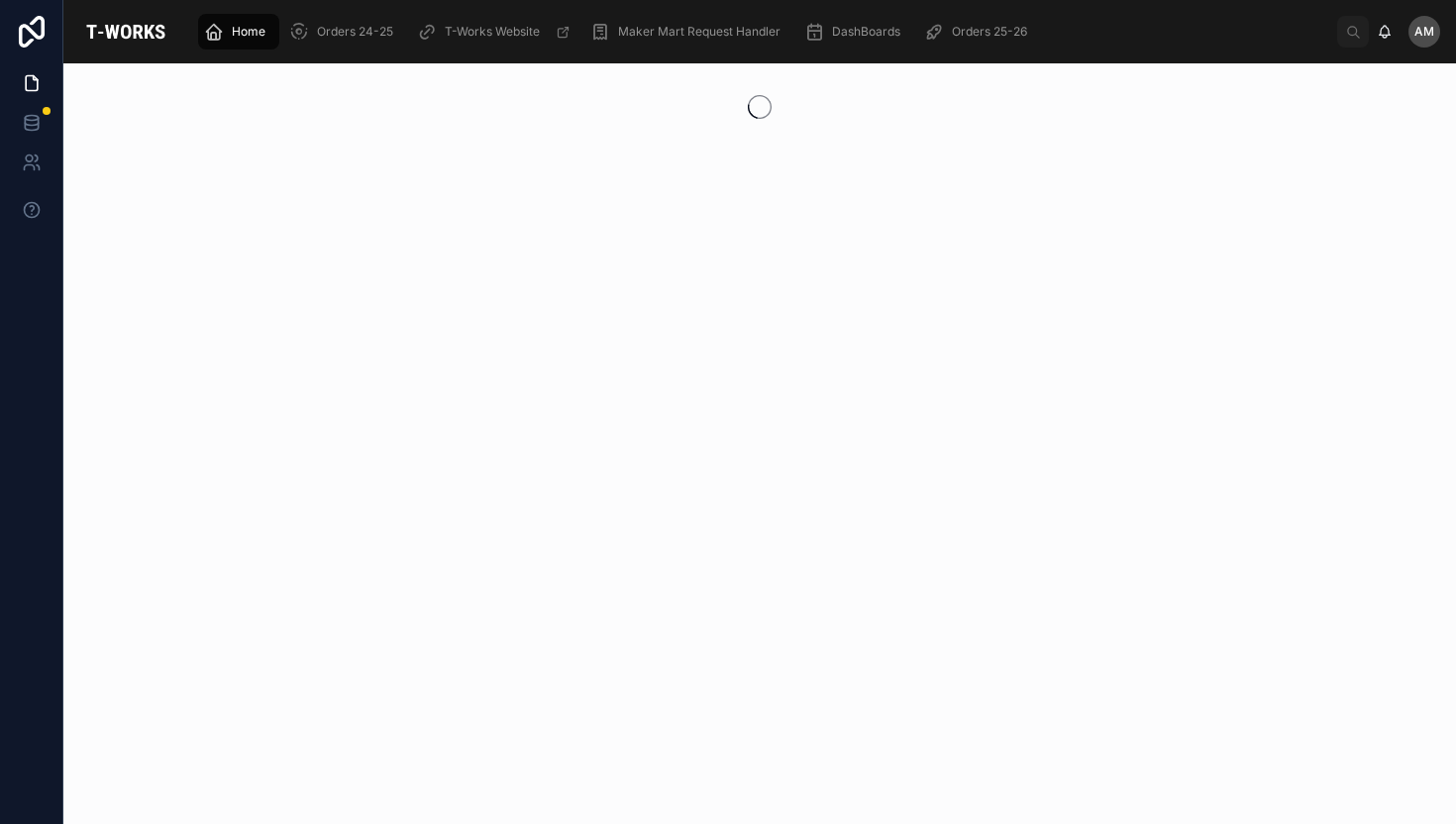 click on "Home" at bounding box center (249, 32) 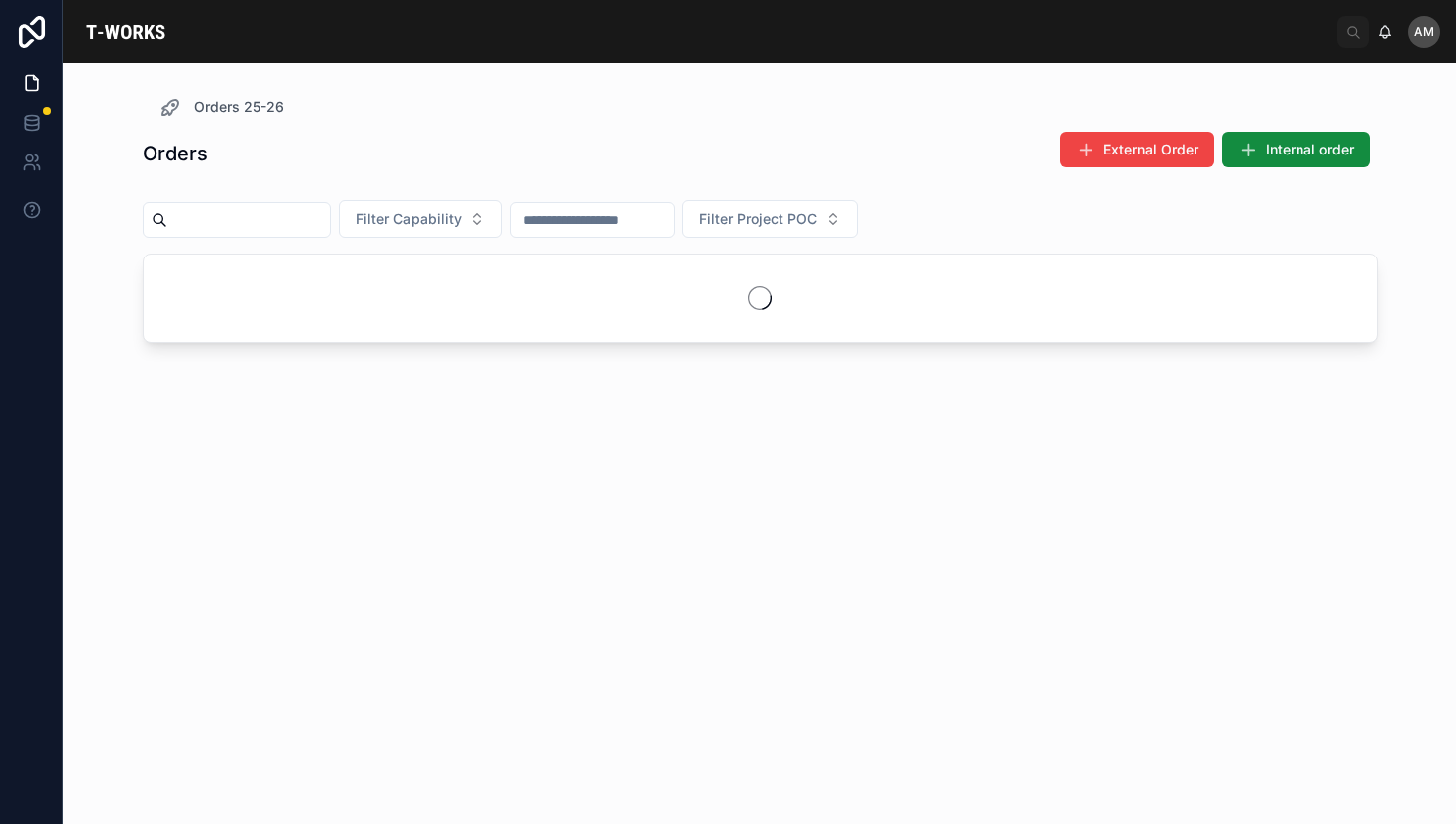 scroll, scrollTop: 0, scrollLeft: 0, axis: both 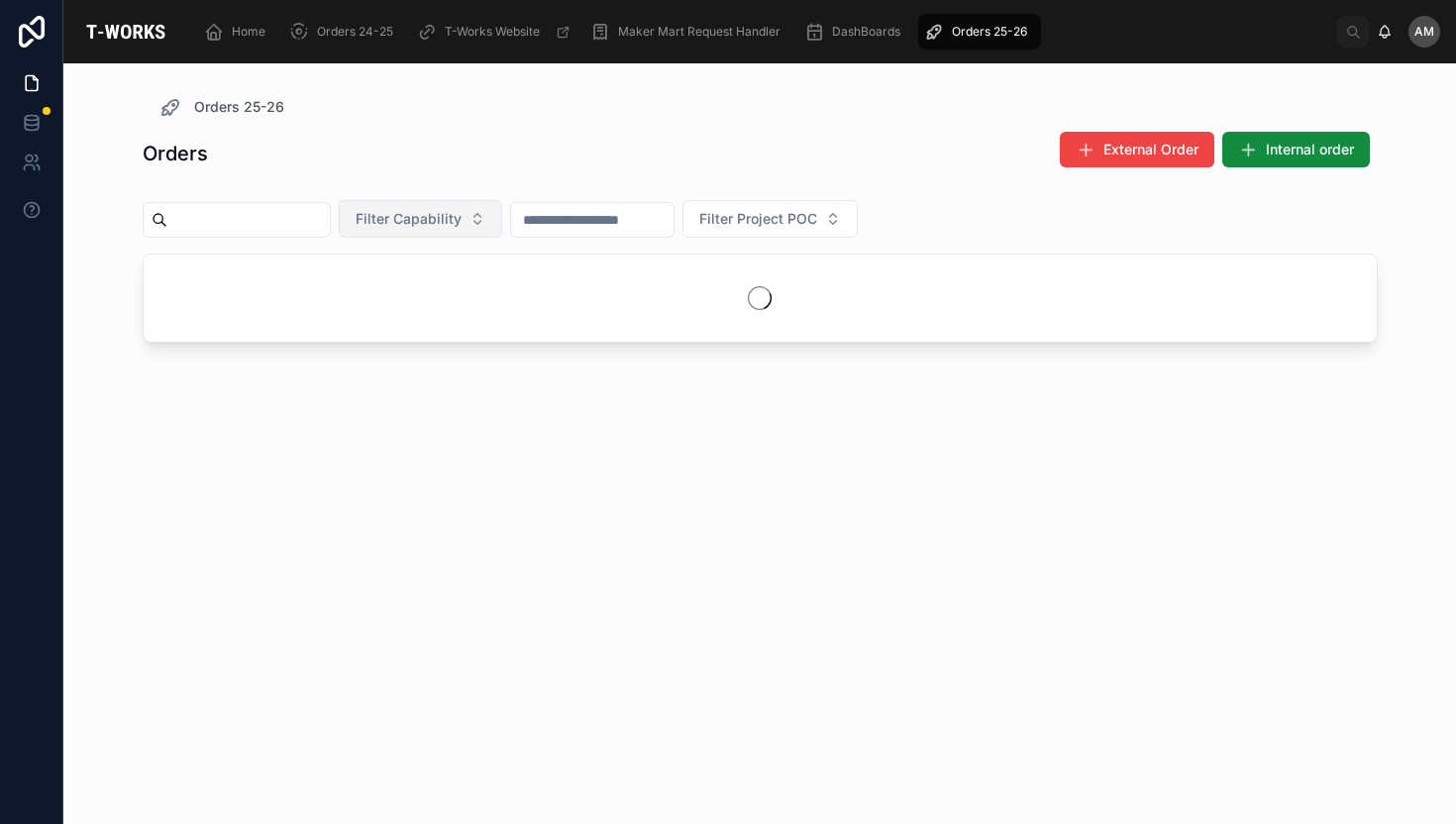 click on "Filter Capability" at bounding box center [408, 219] 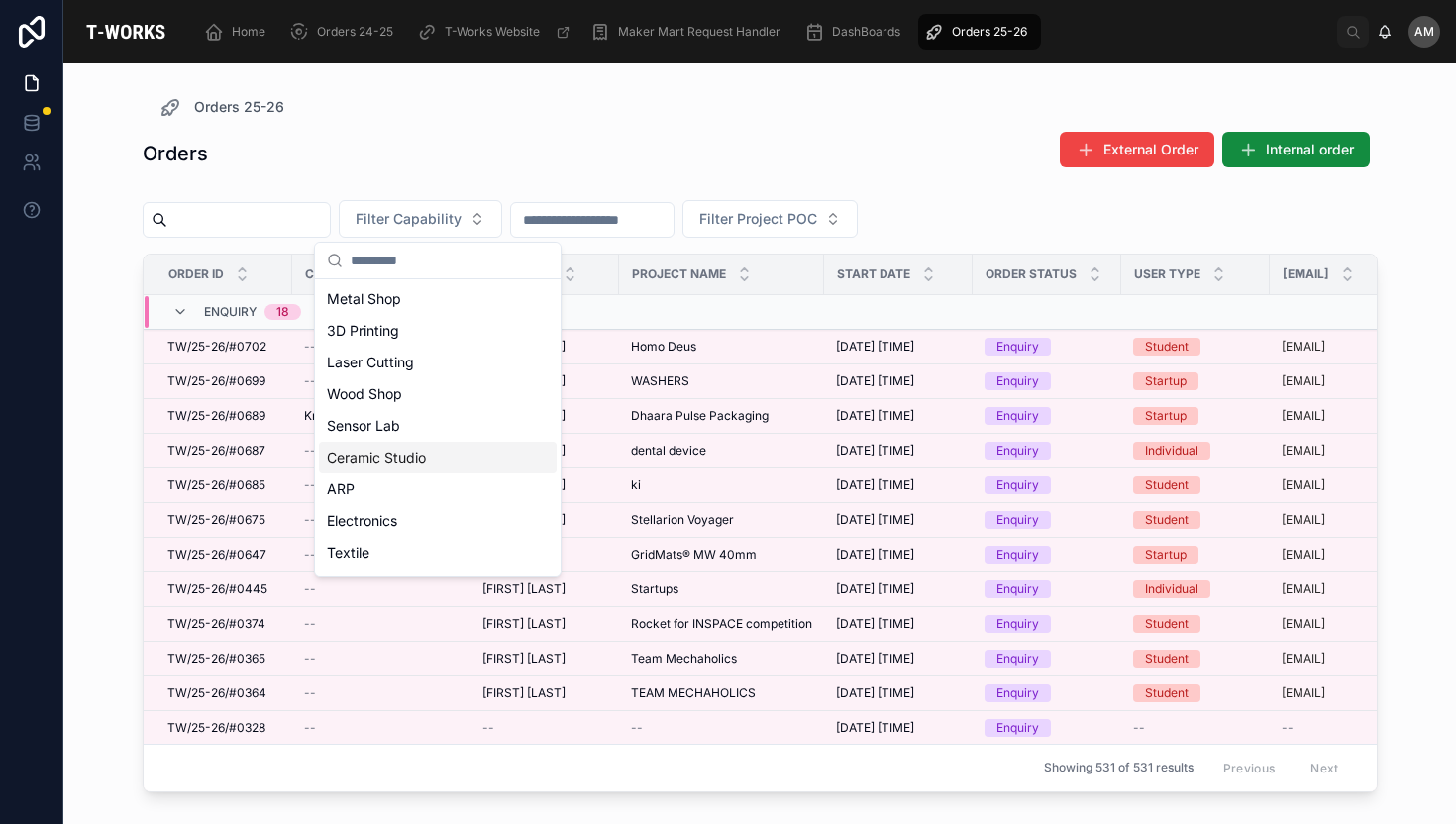 click on "Ceramic Studio" at bounding box center (438, 458) 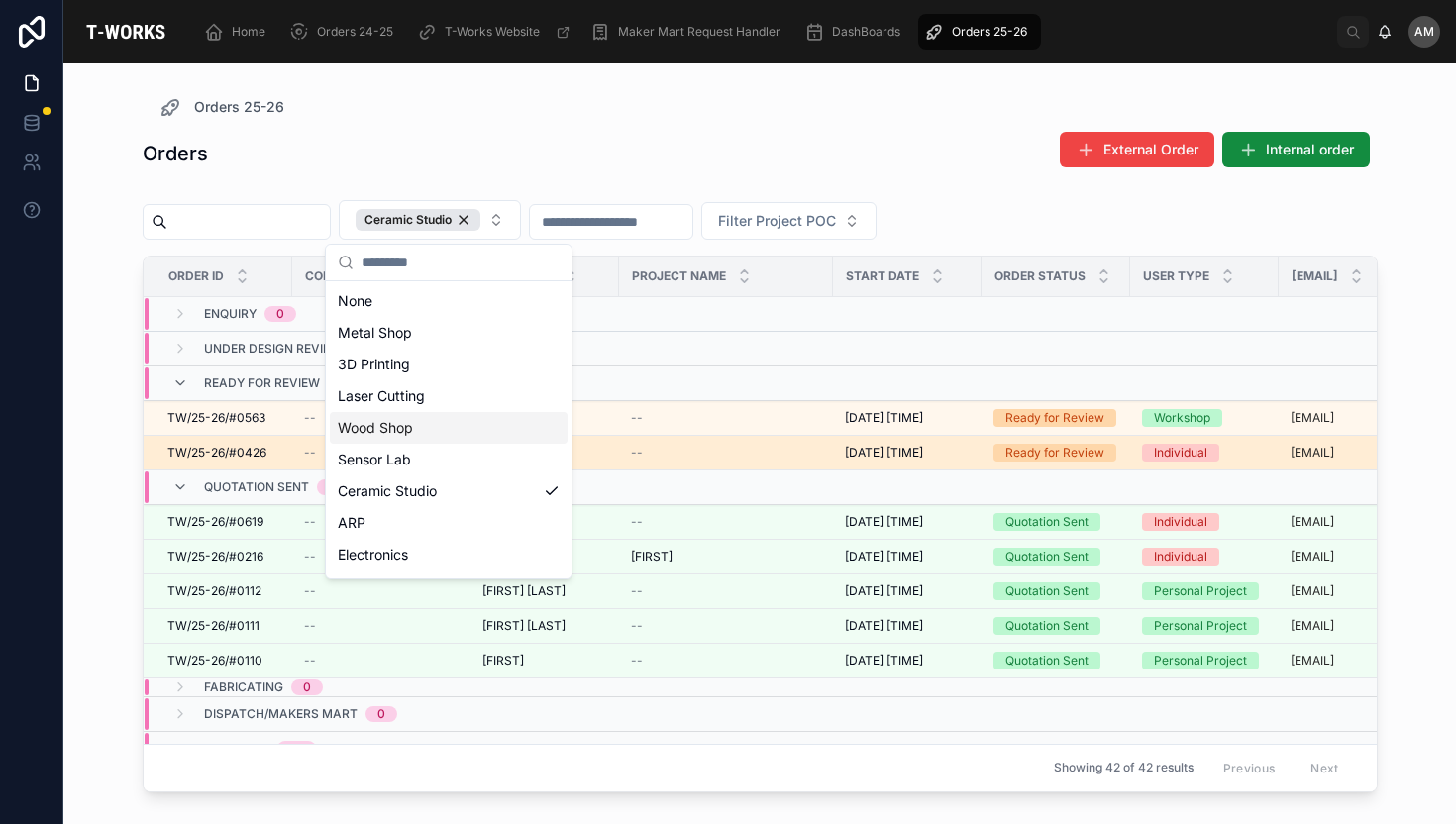 click on "Individual" at bounding box center (1204, 453) 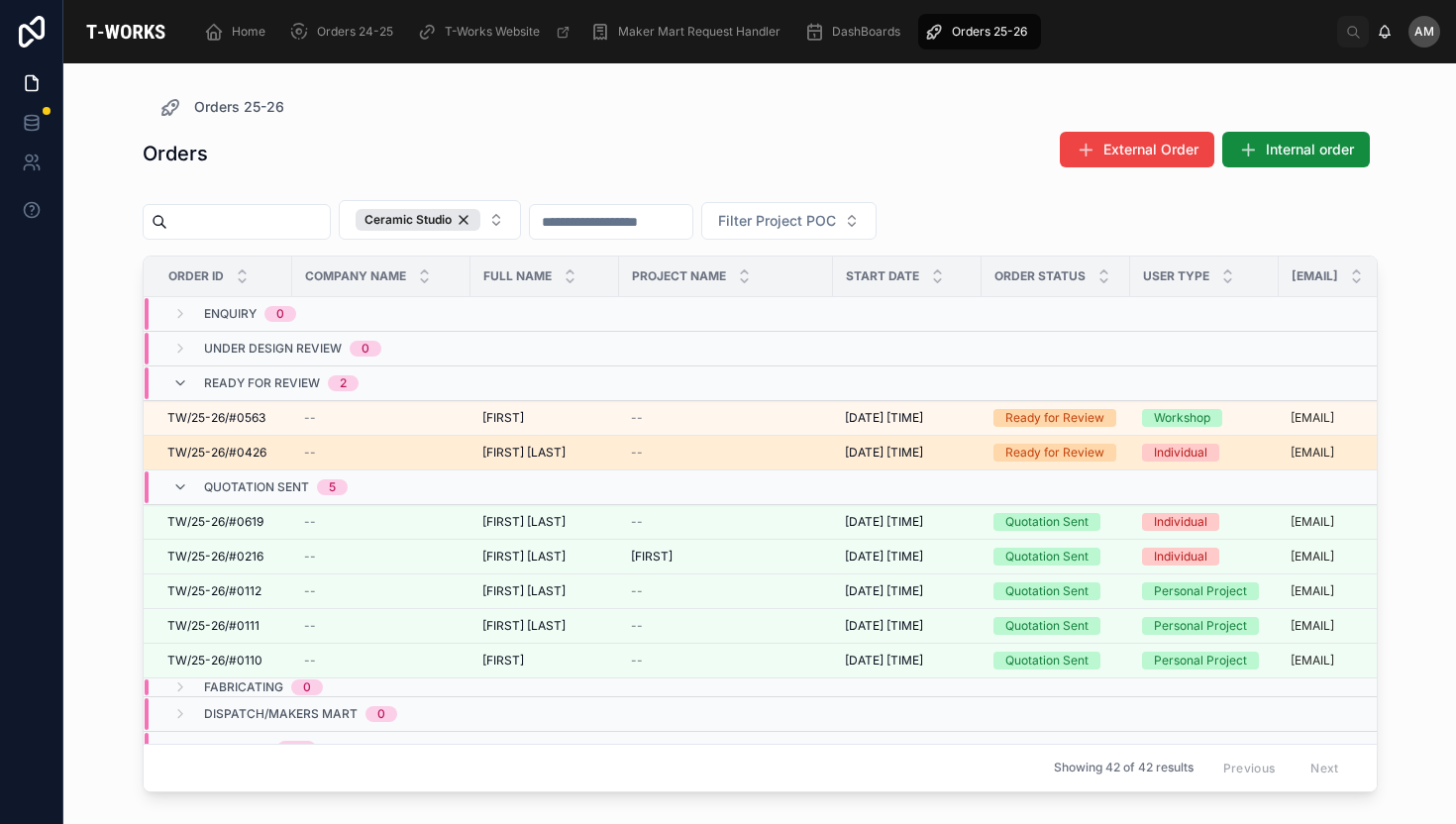 click on "Ready for Review" at bounding box center [1055, 453] 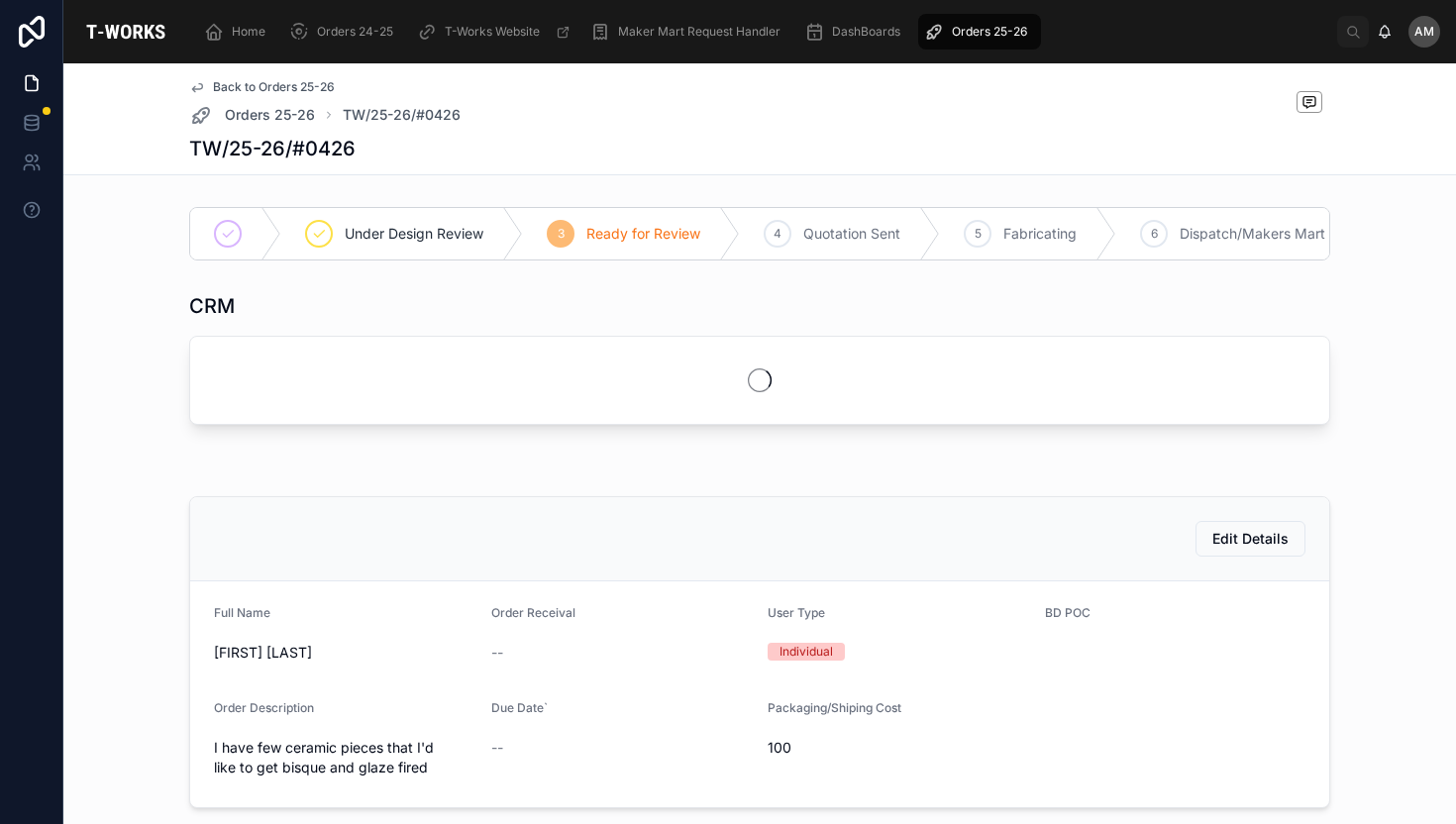 scroll, scrollTop: 970, scrollLeft: 0, axis: vertical 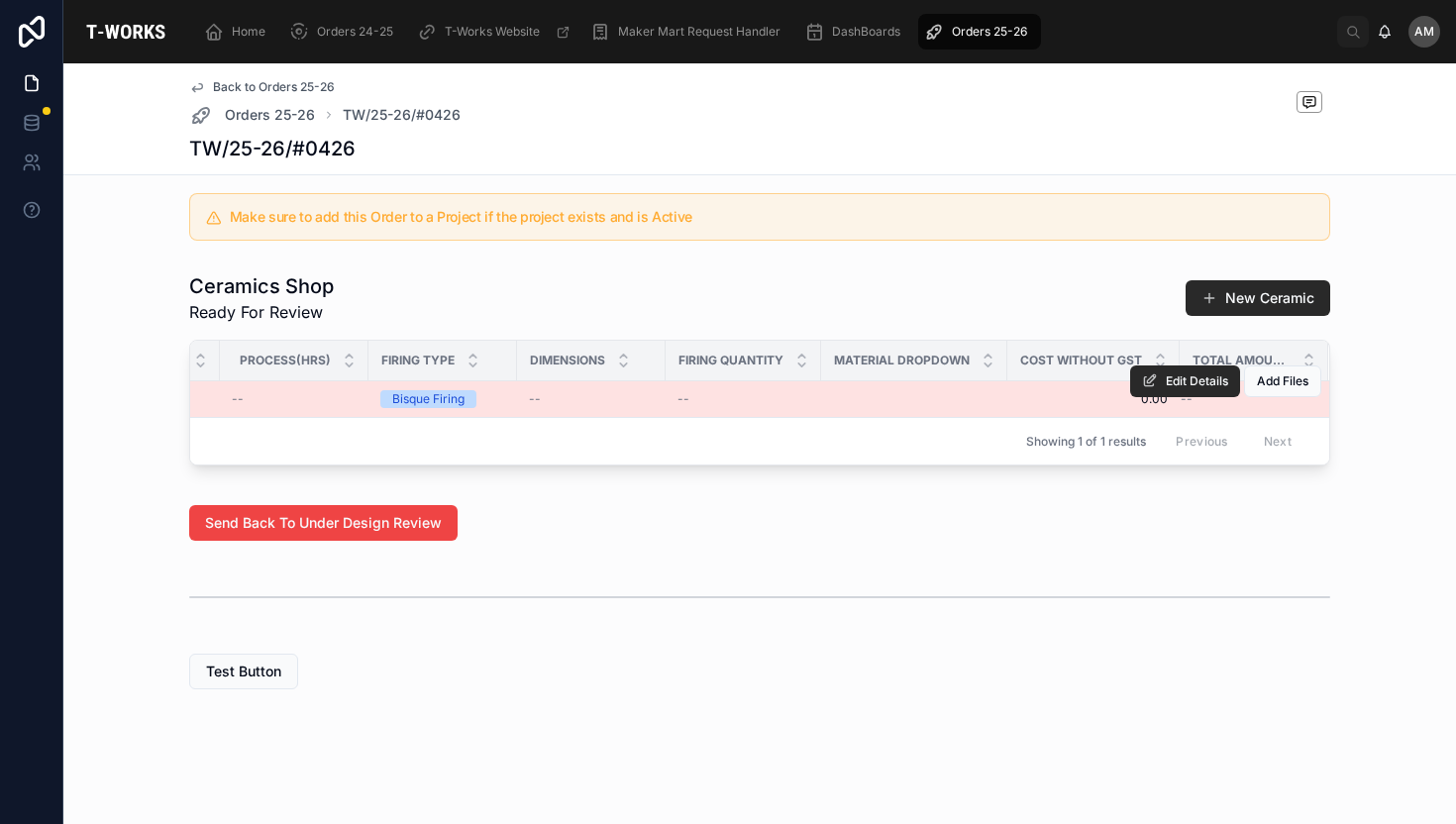 click on "0.00 0.00" at bounding box center [1093, 399] 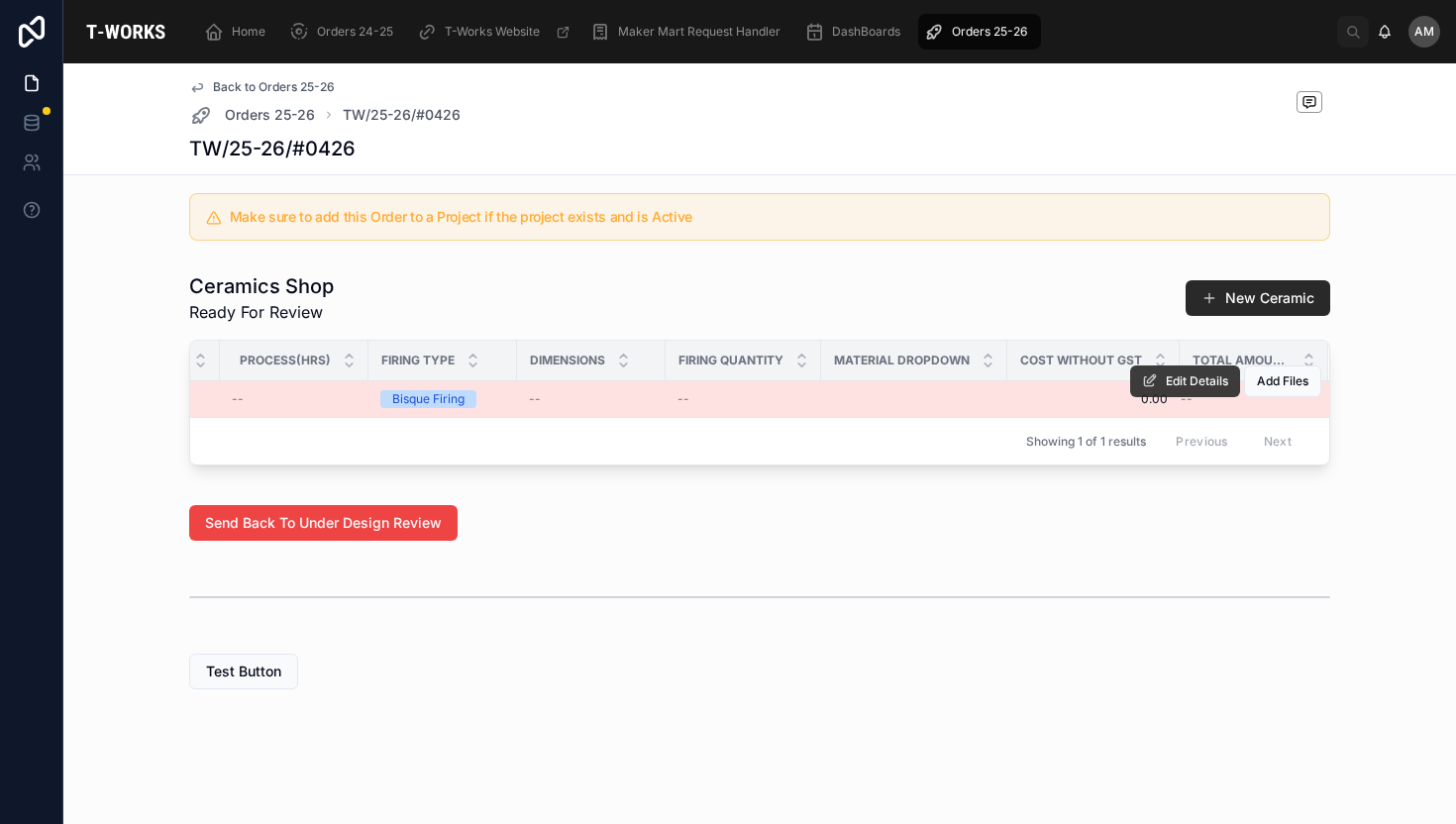 click on "Edit Details" at bounding box center (1196, 381) 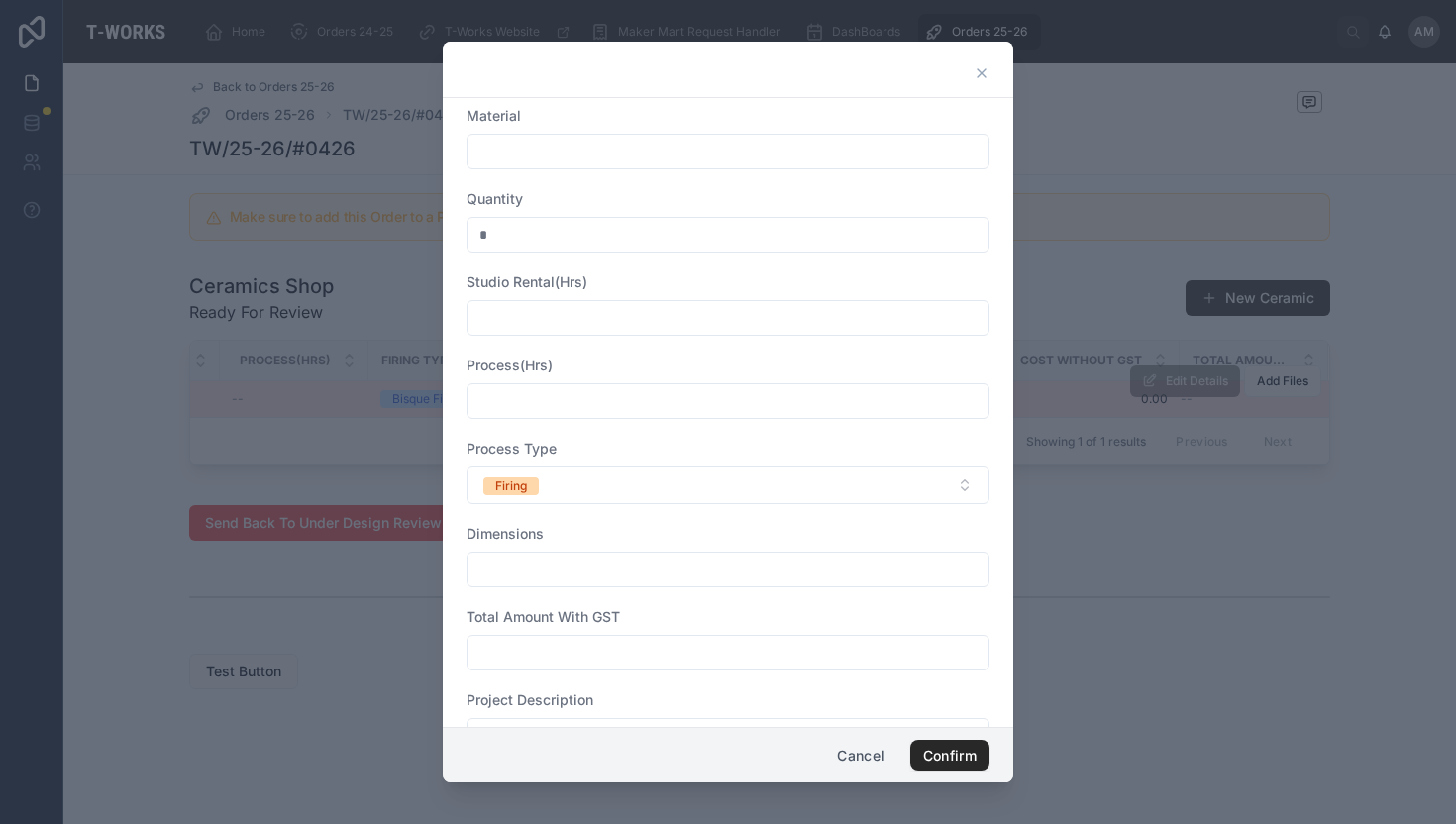 click at bounding box center [728, 653] 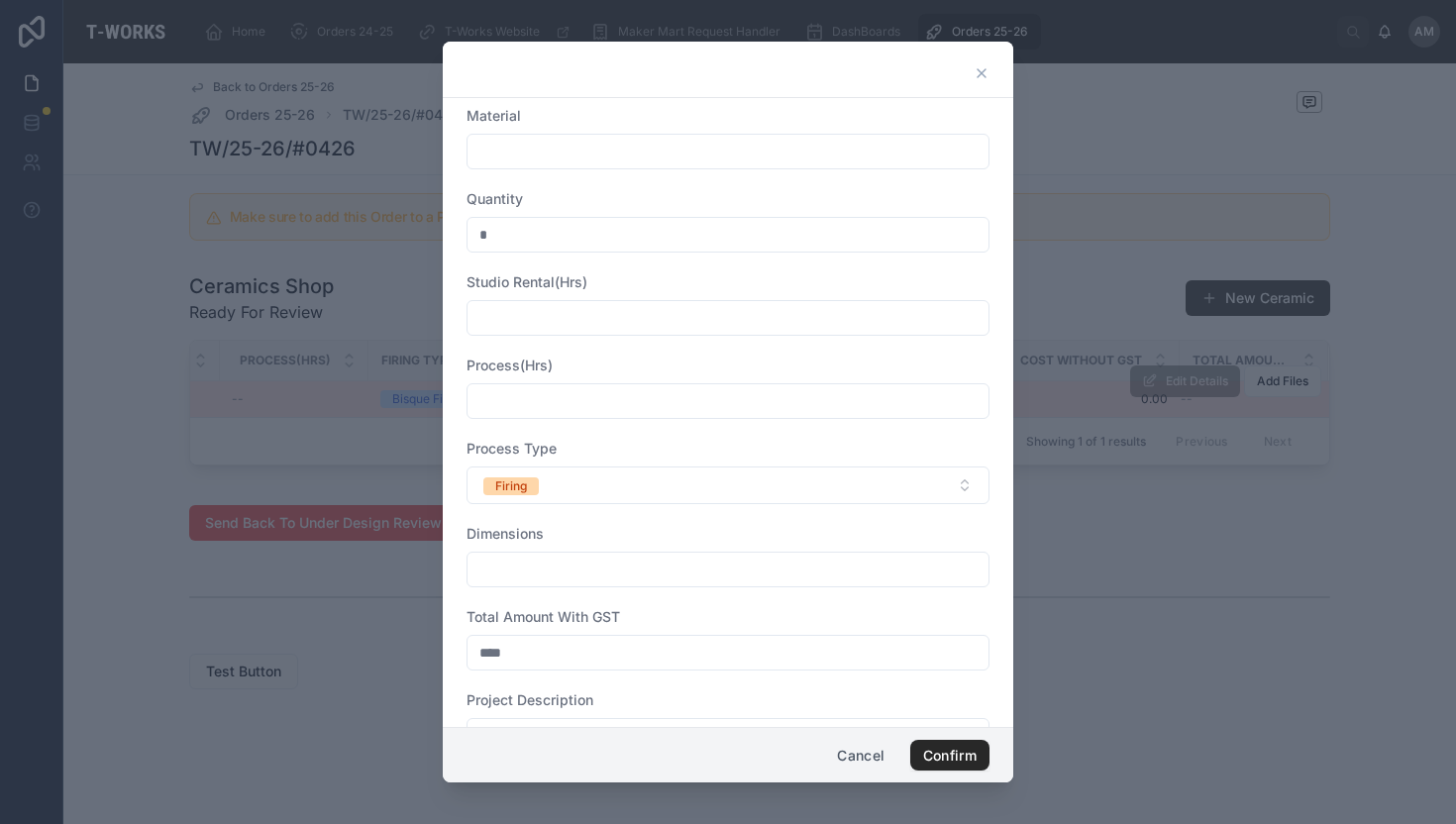 scroll, scrollTop: 85, scrollLeft: 0, axis: vertical 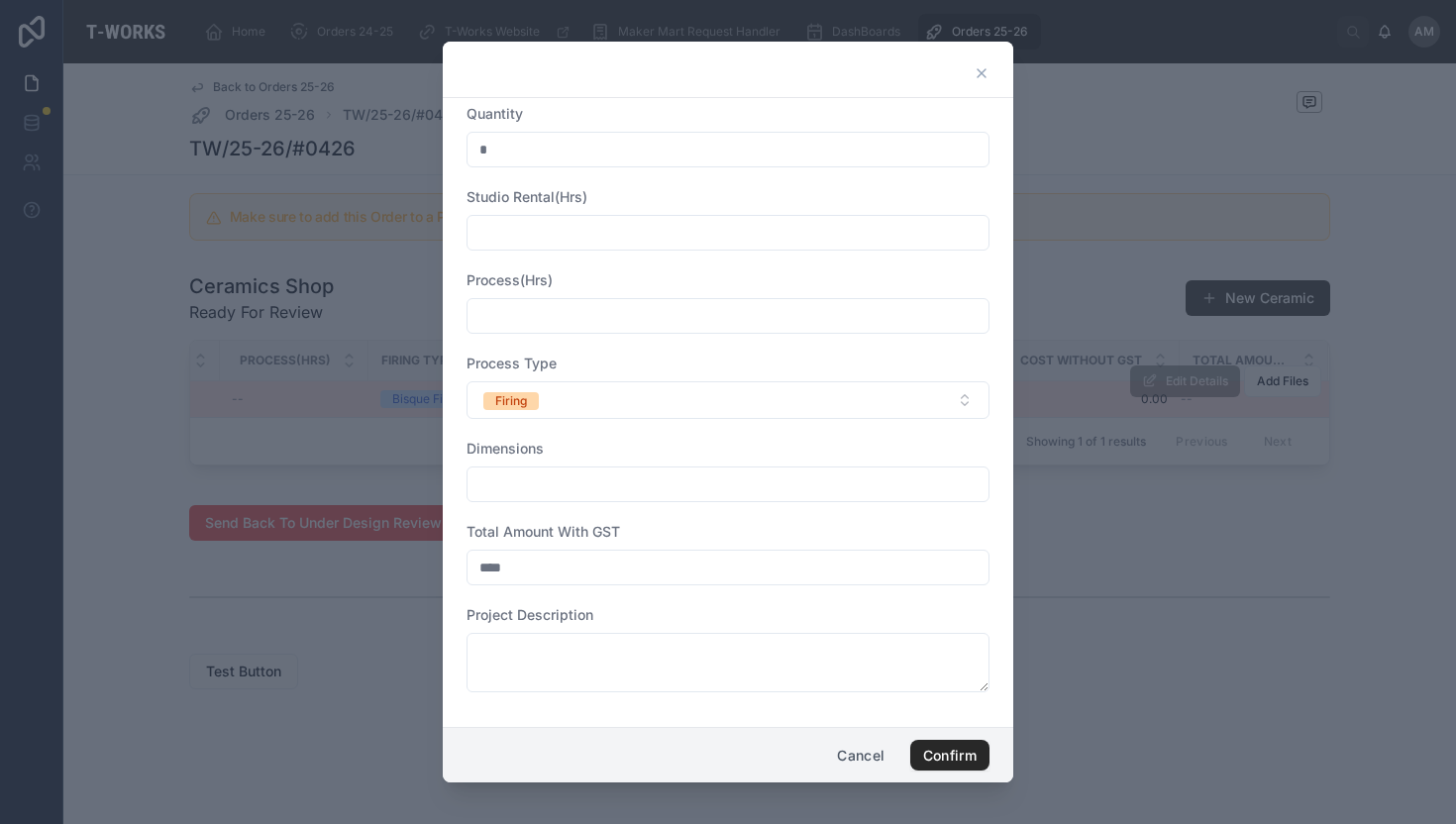 type on "****" 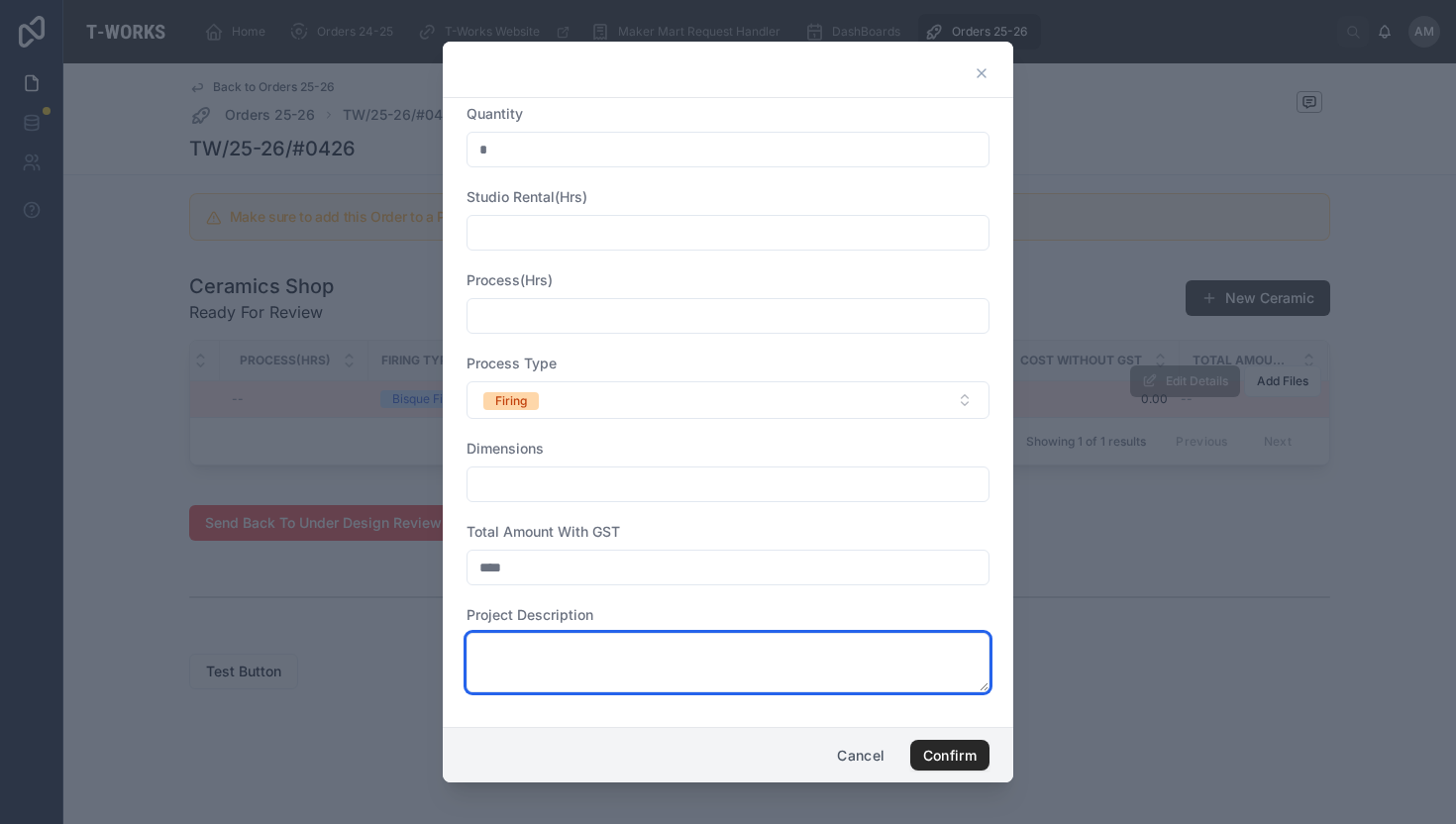 click at bounding box center [728, 663] 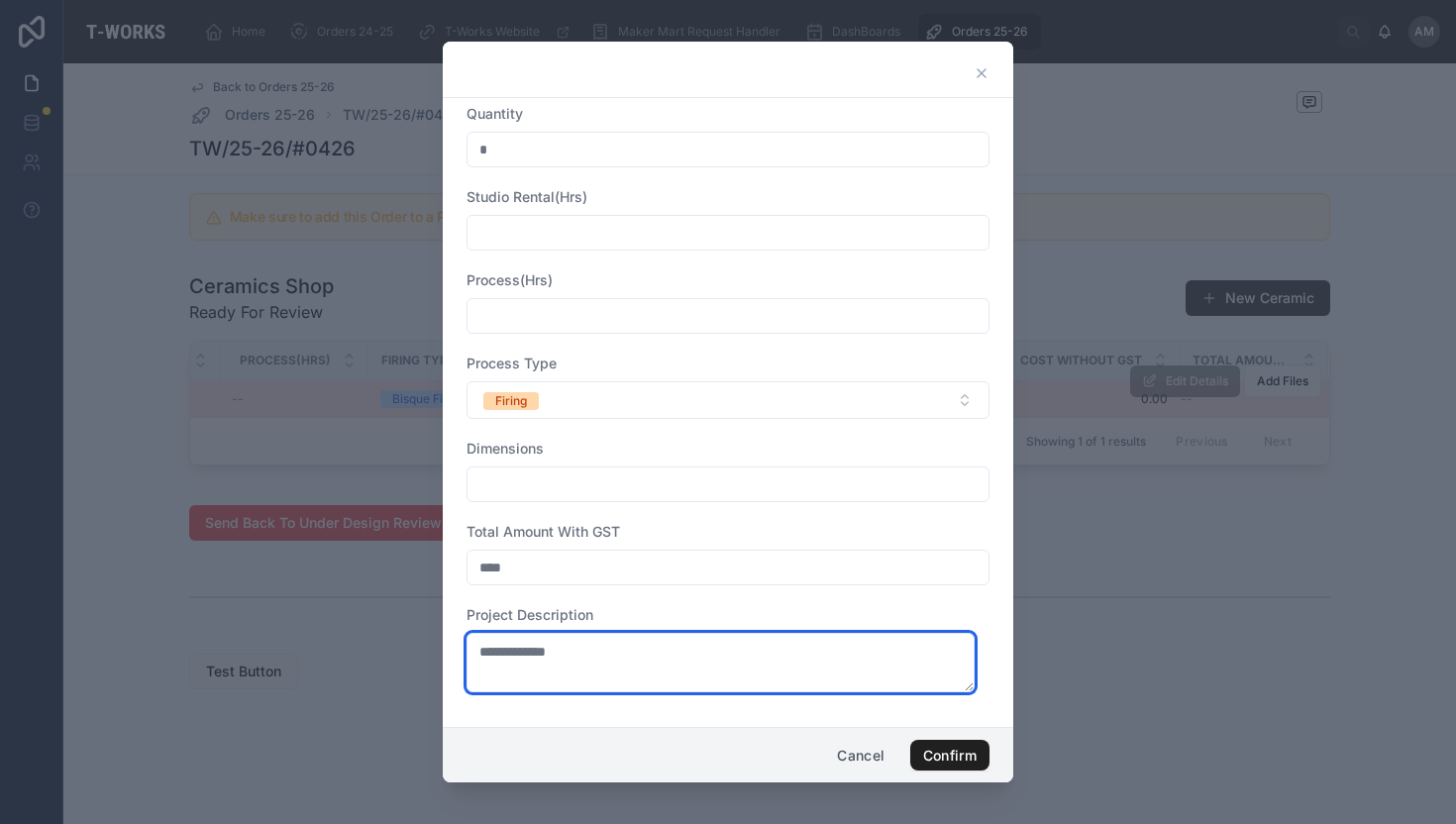 type on "**********" 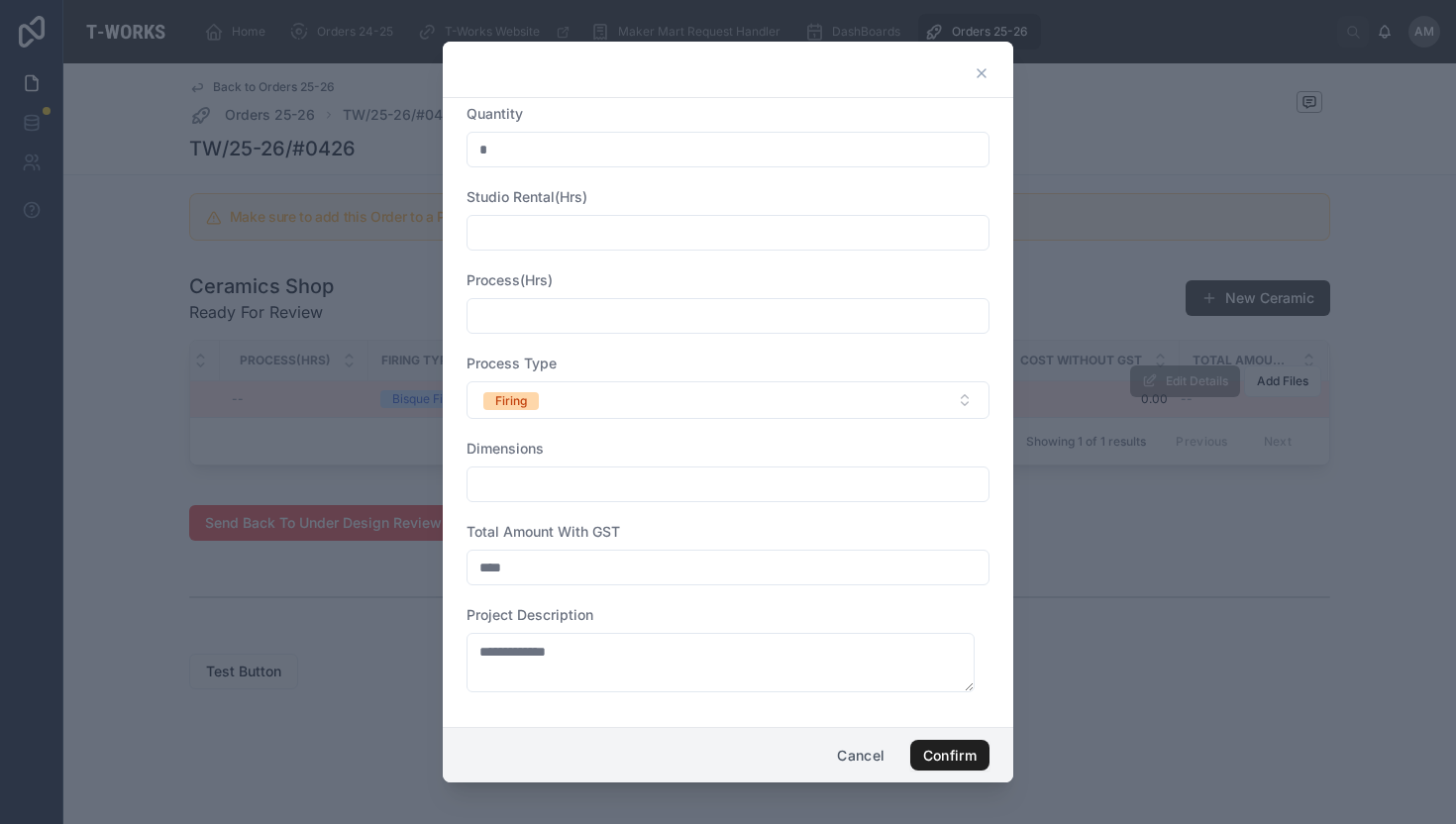 click on "Confirm" at bounding box center (950, 756) 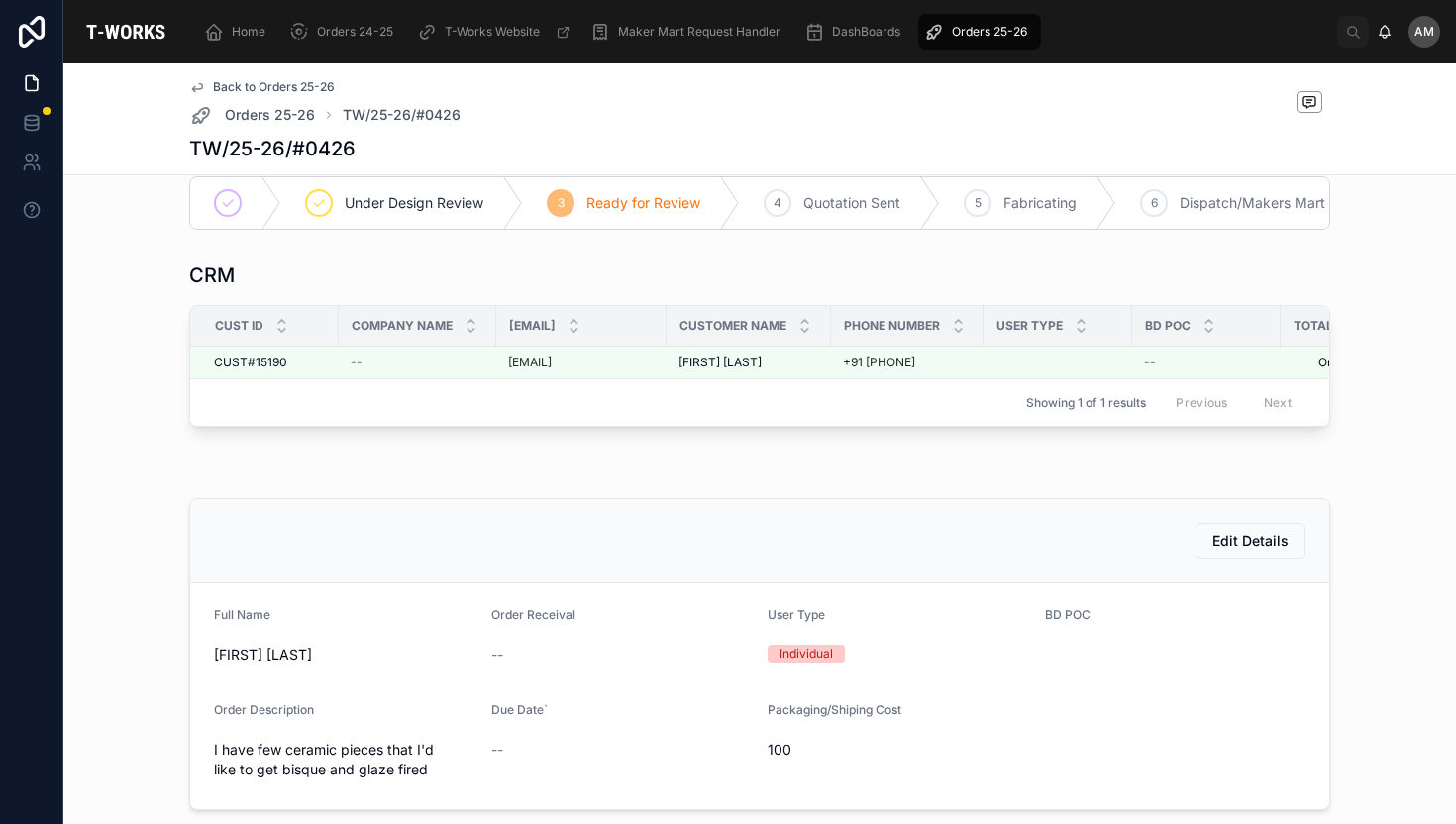 scroll, scrollTop: 0, scrollLeft: 0, axis: both 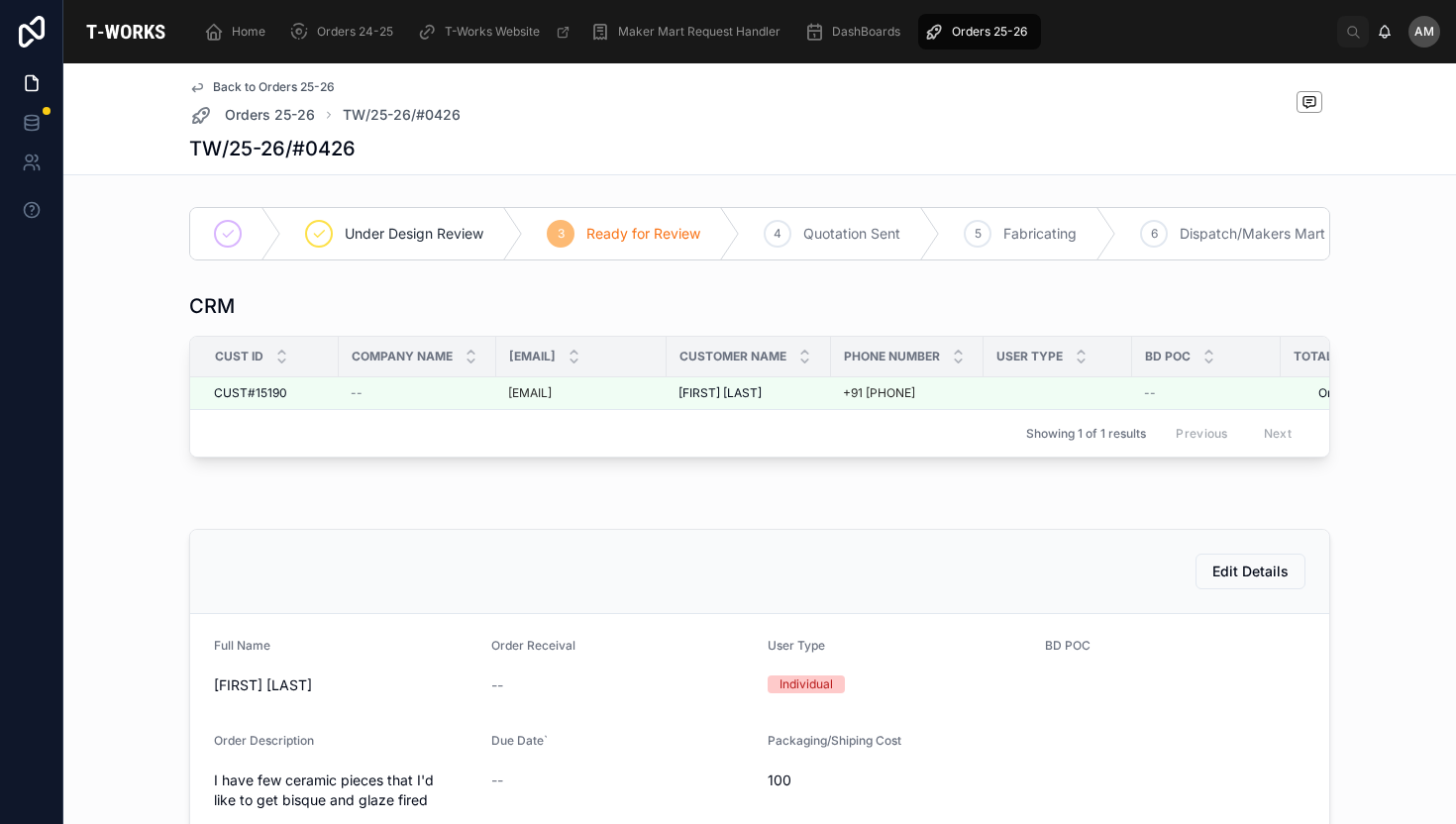 click on "Orders 25-26" at bounding box center [989, 32] 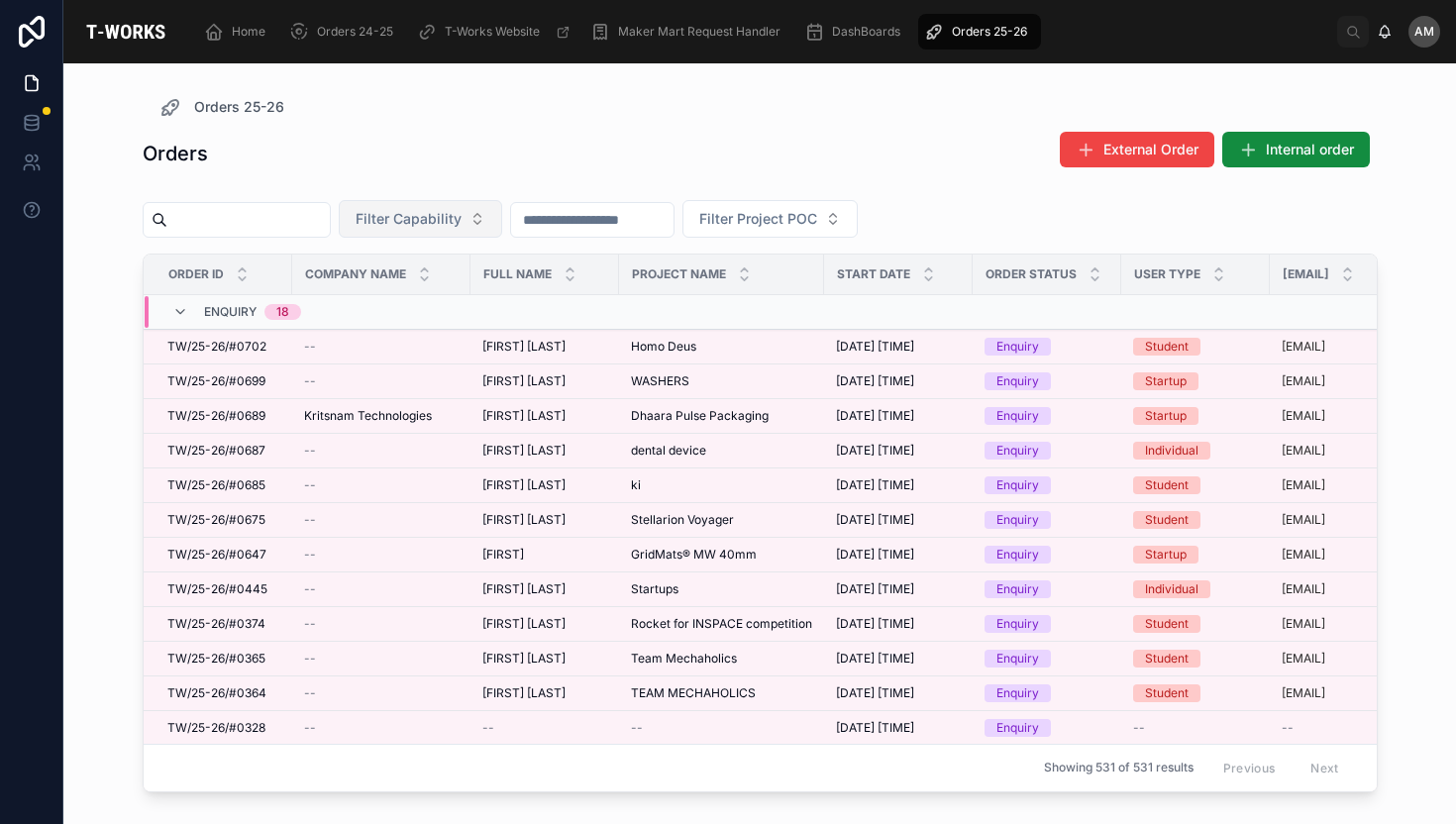 click on "Filter Capability" at bounding box center (420, 219) 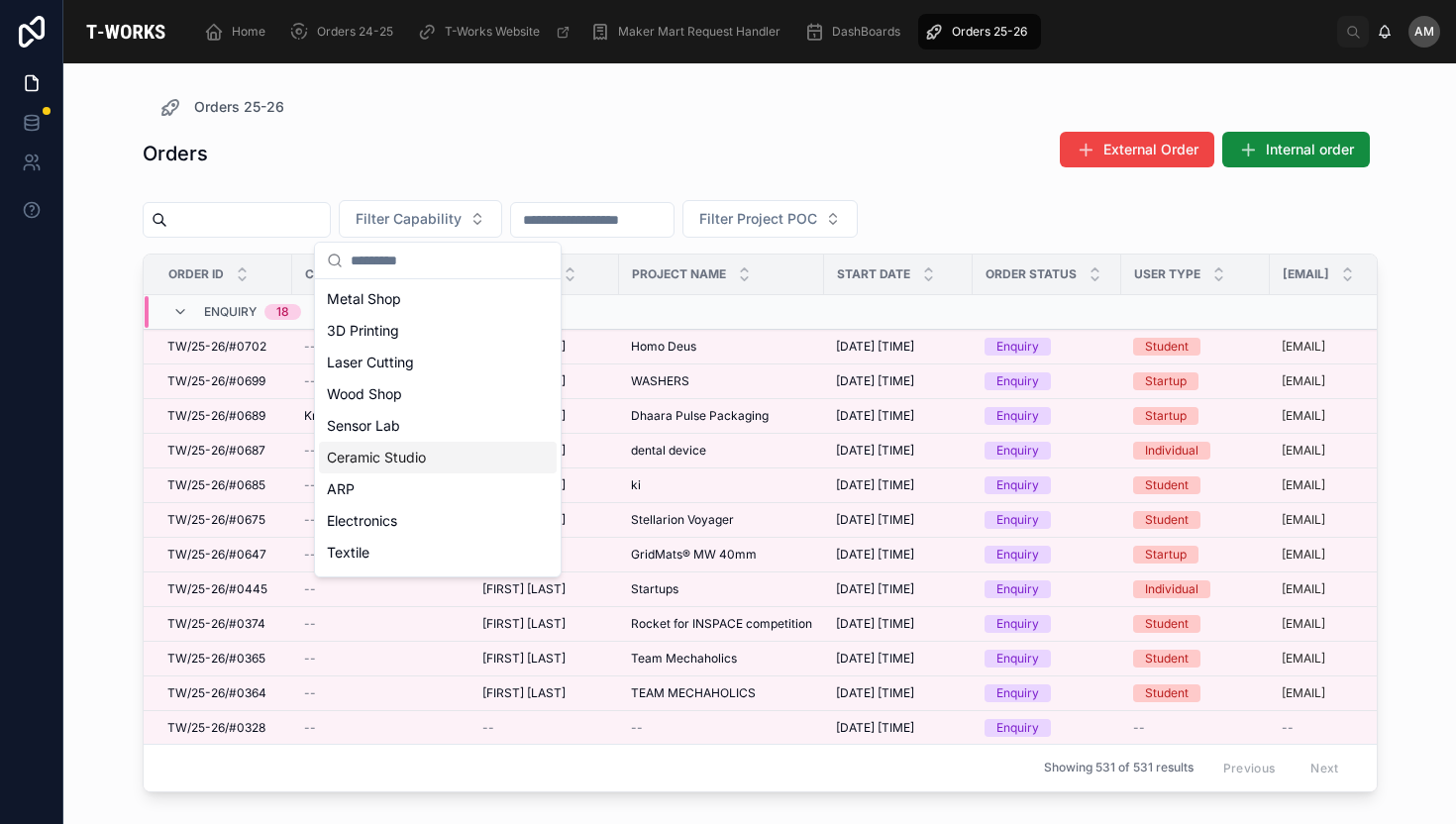 click on "Ceramic Studio" at bounding box center [438, 458] 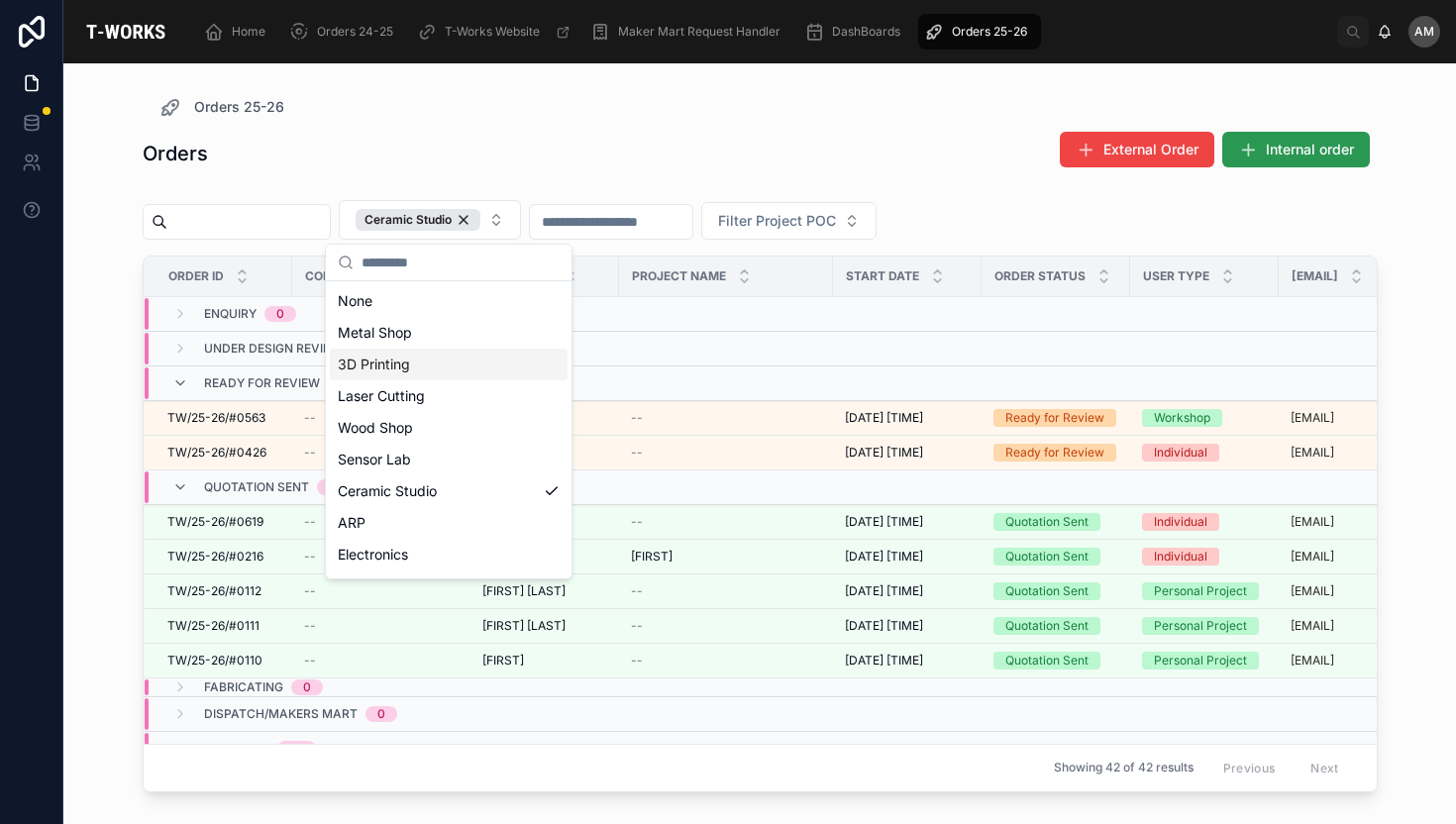 click on "Internal order" at bounding box center (1309, 150) 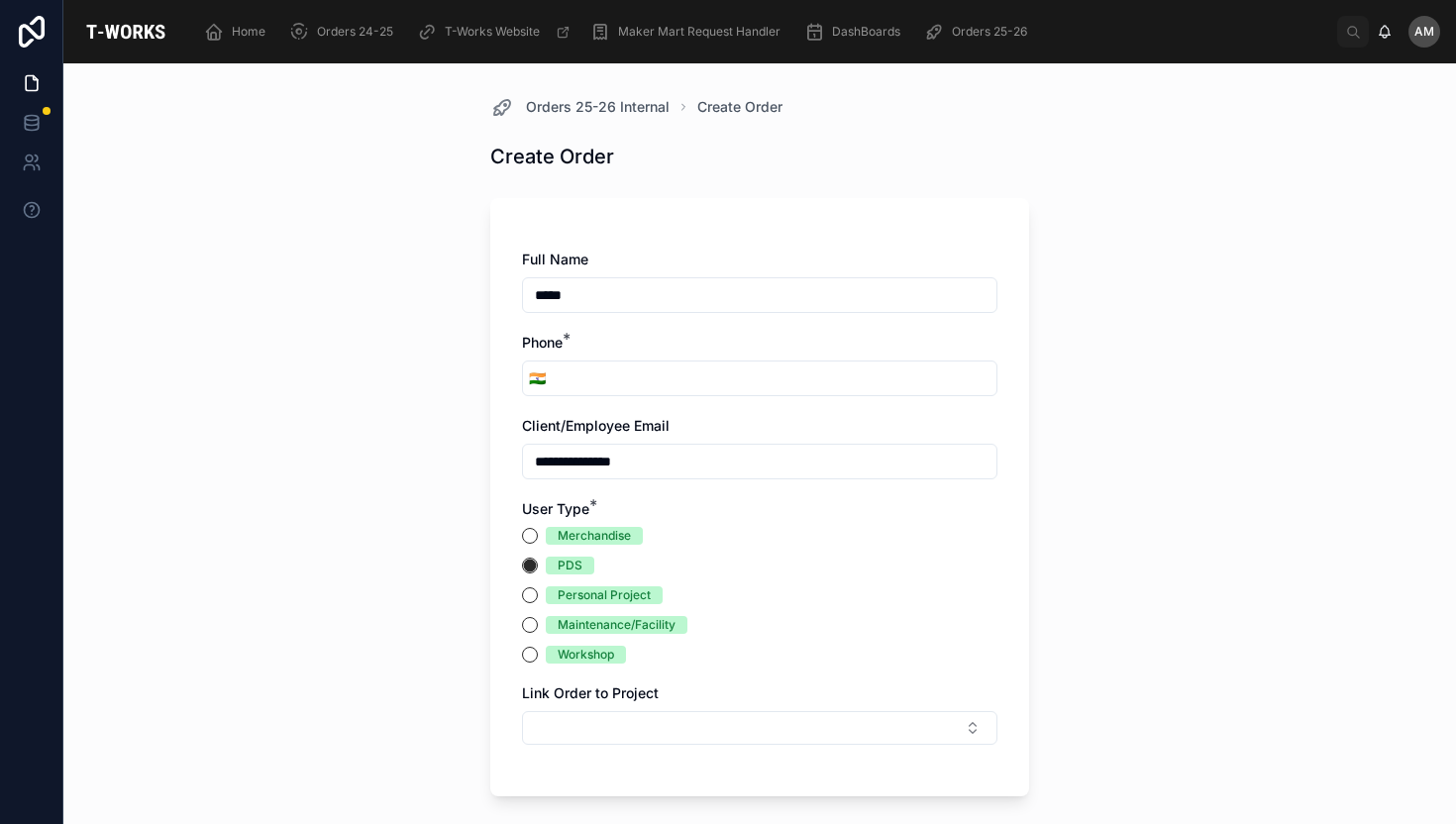 scroll, scrollTop: 0, scrollLeft: 0, axis: both 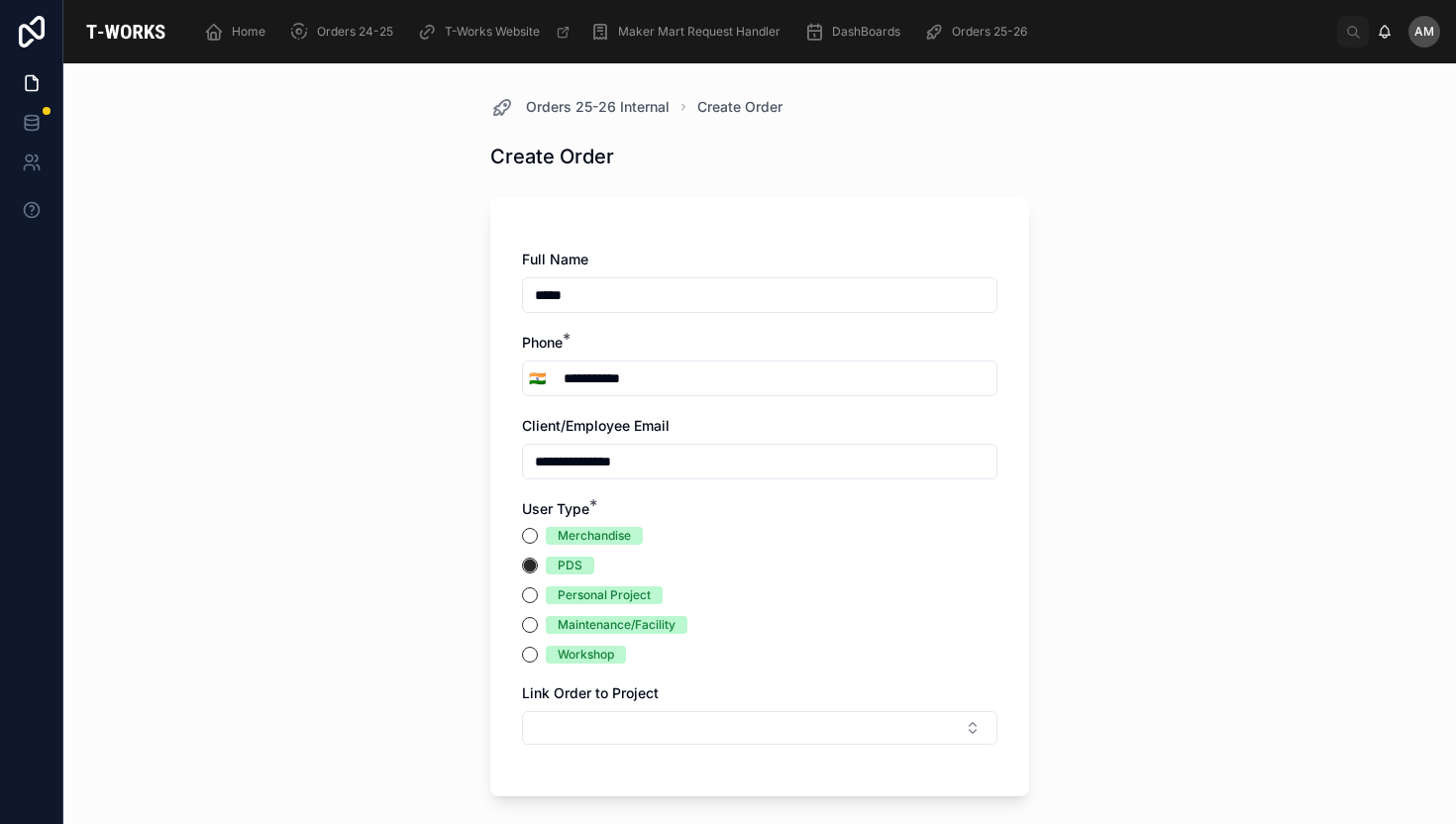 type on "**********" 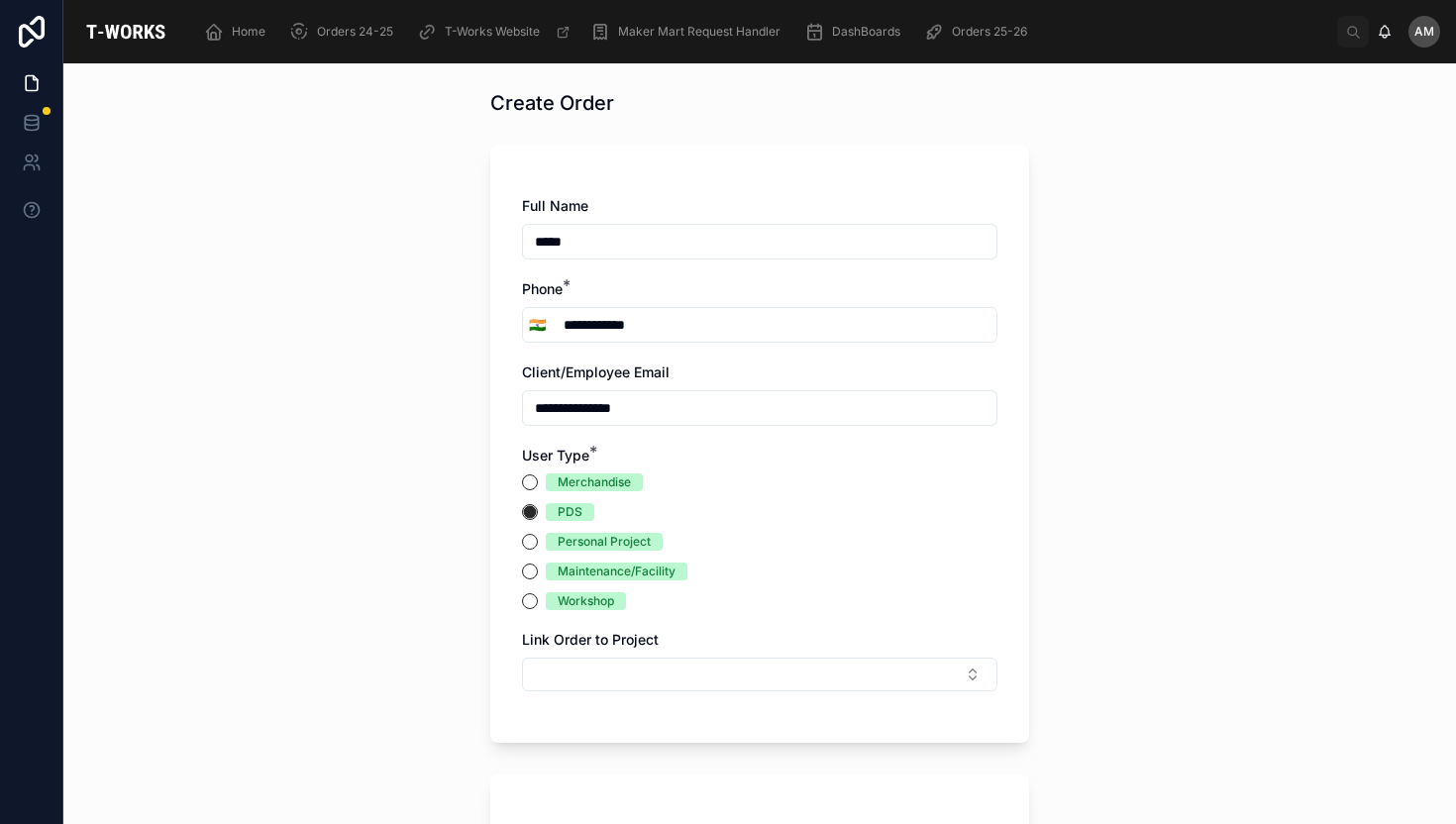 scroll, scrollTop: 0, scrollLeft: 0, axis: both 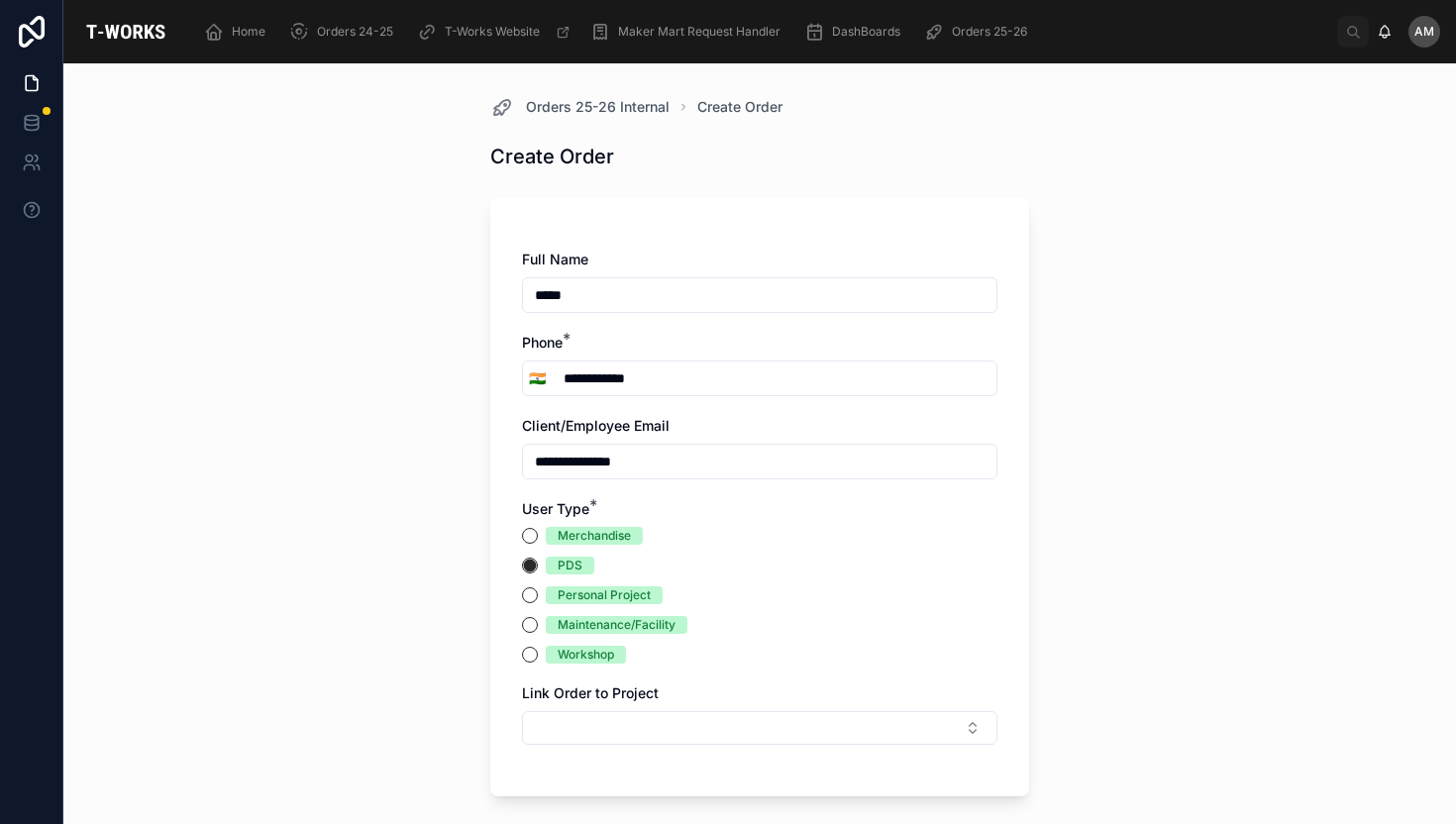 click on "*****" at bounding box center [760, 295] 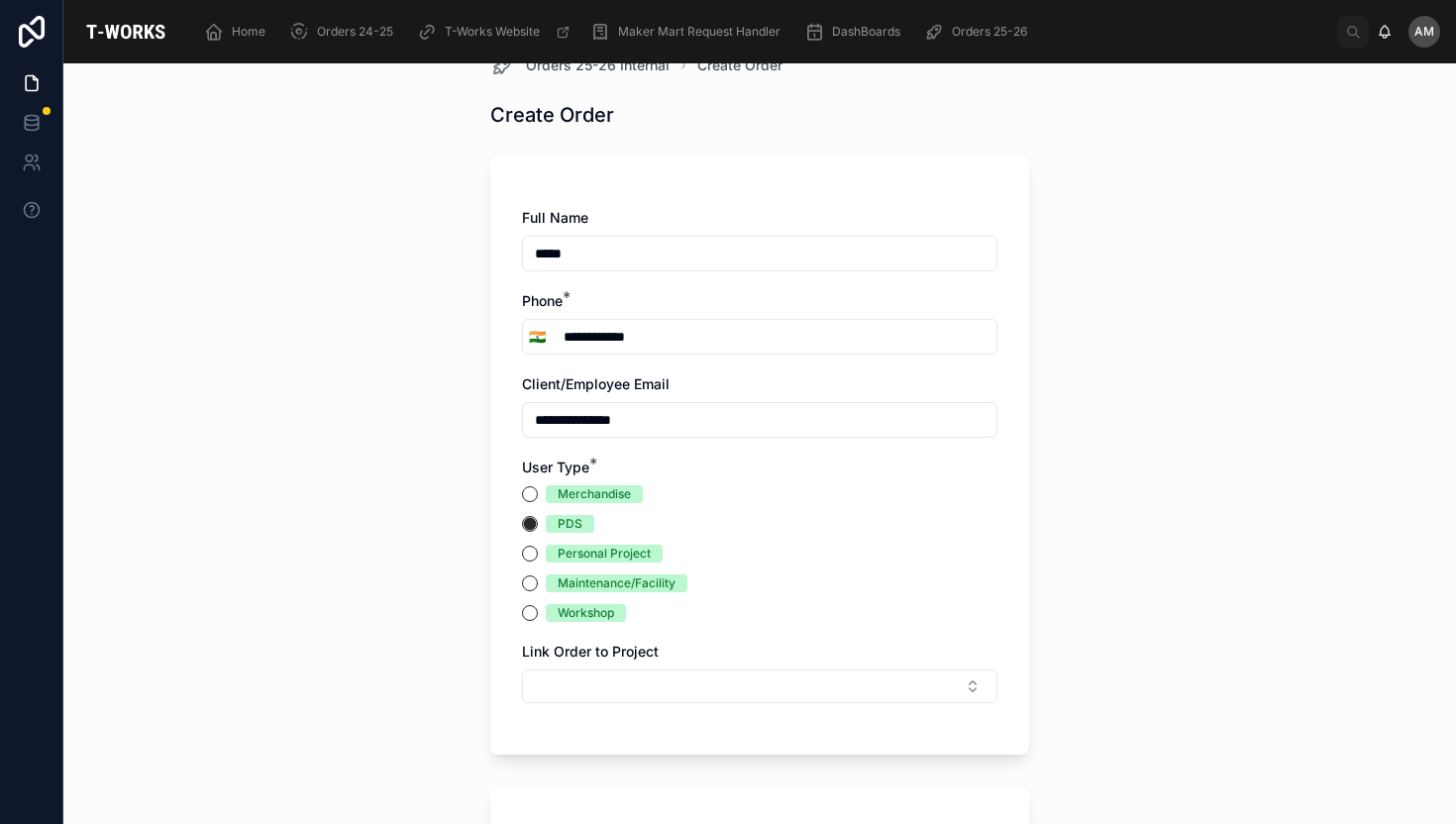 scroll, scrollTop: 0, scrollLeft: 0, axis: both 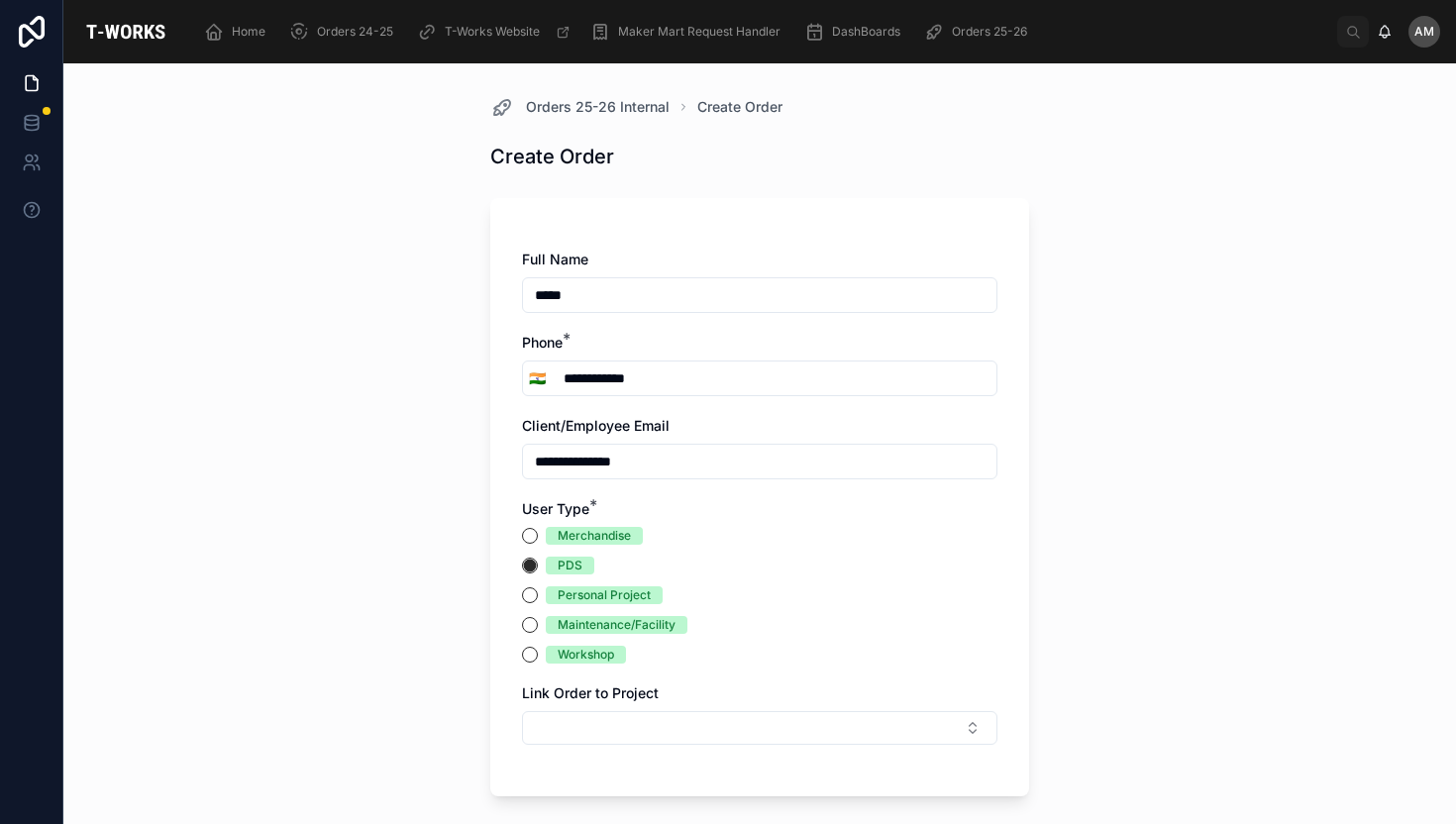 click on "**********" at bounding box center (760, 507) 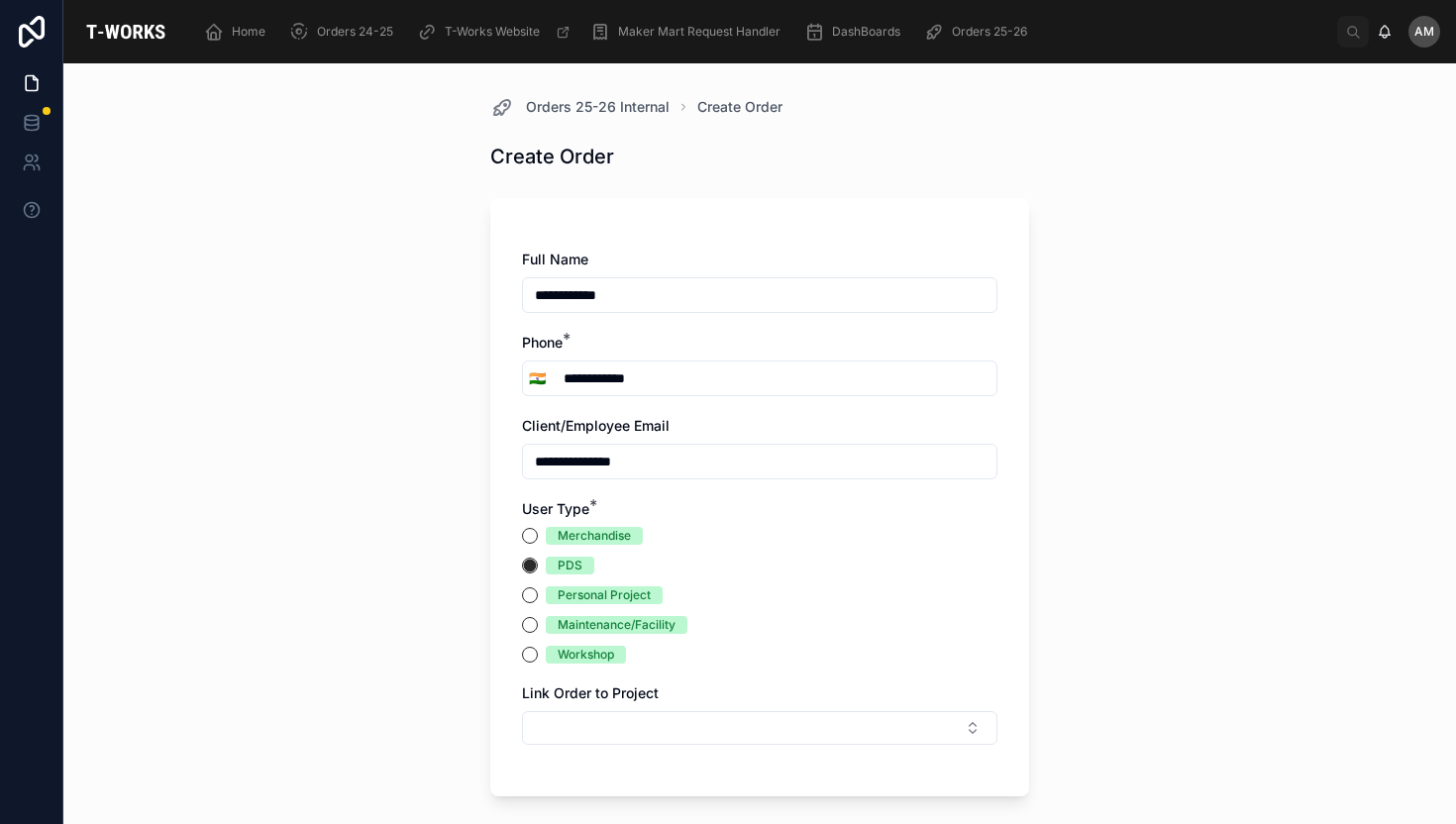 type on "**********" 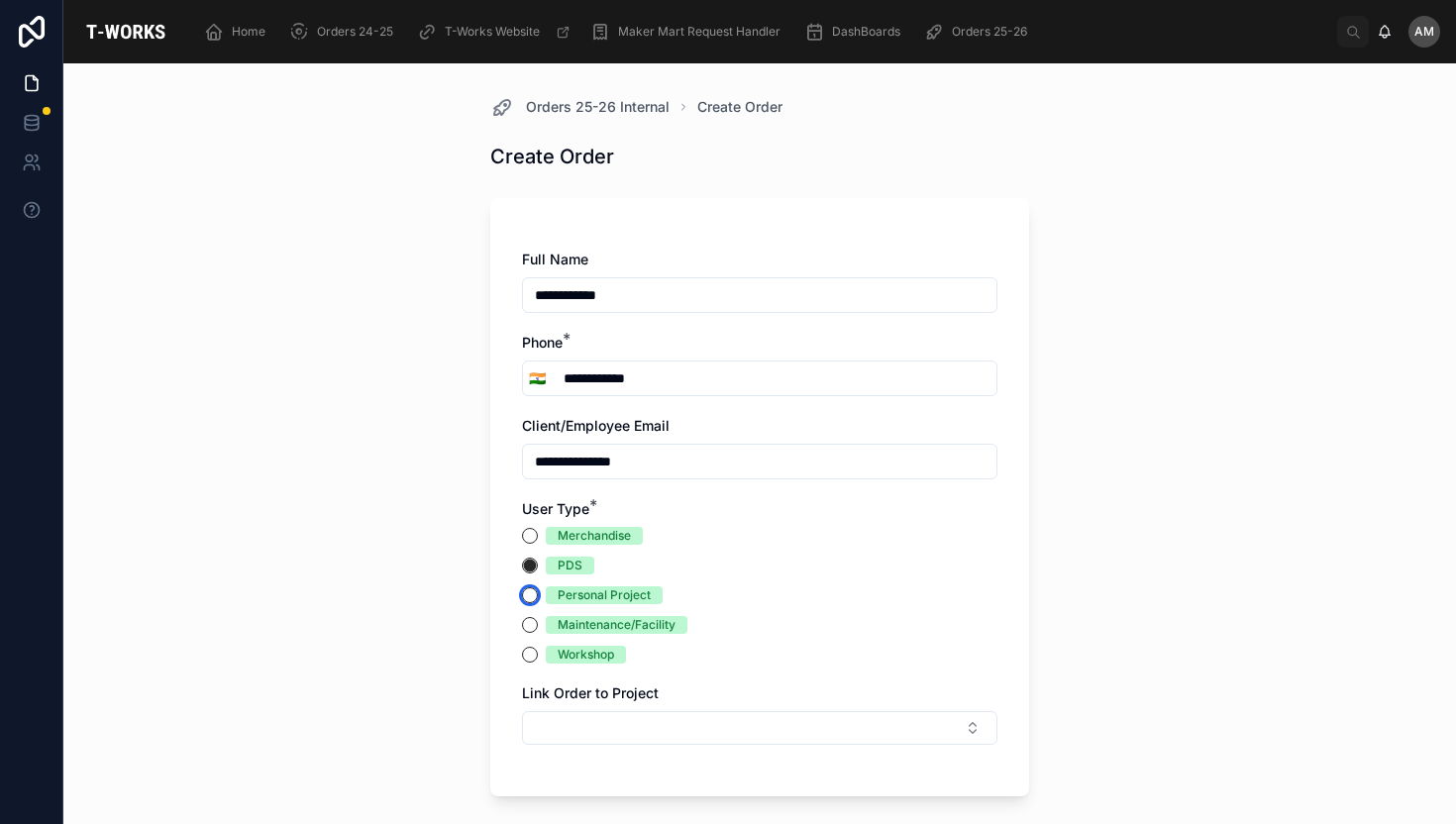 click on "Personal Project" at bounding box center [530, 595] 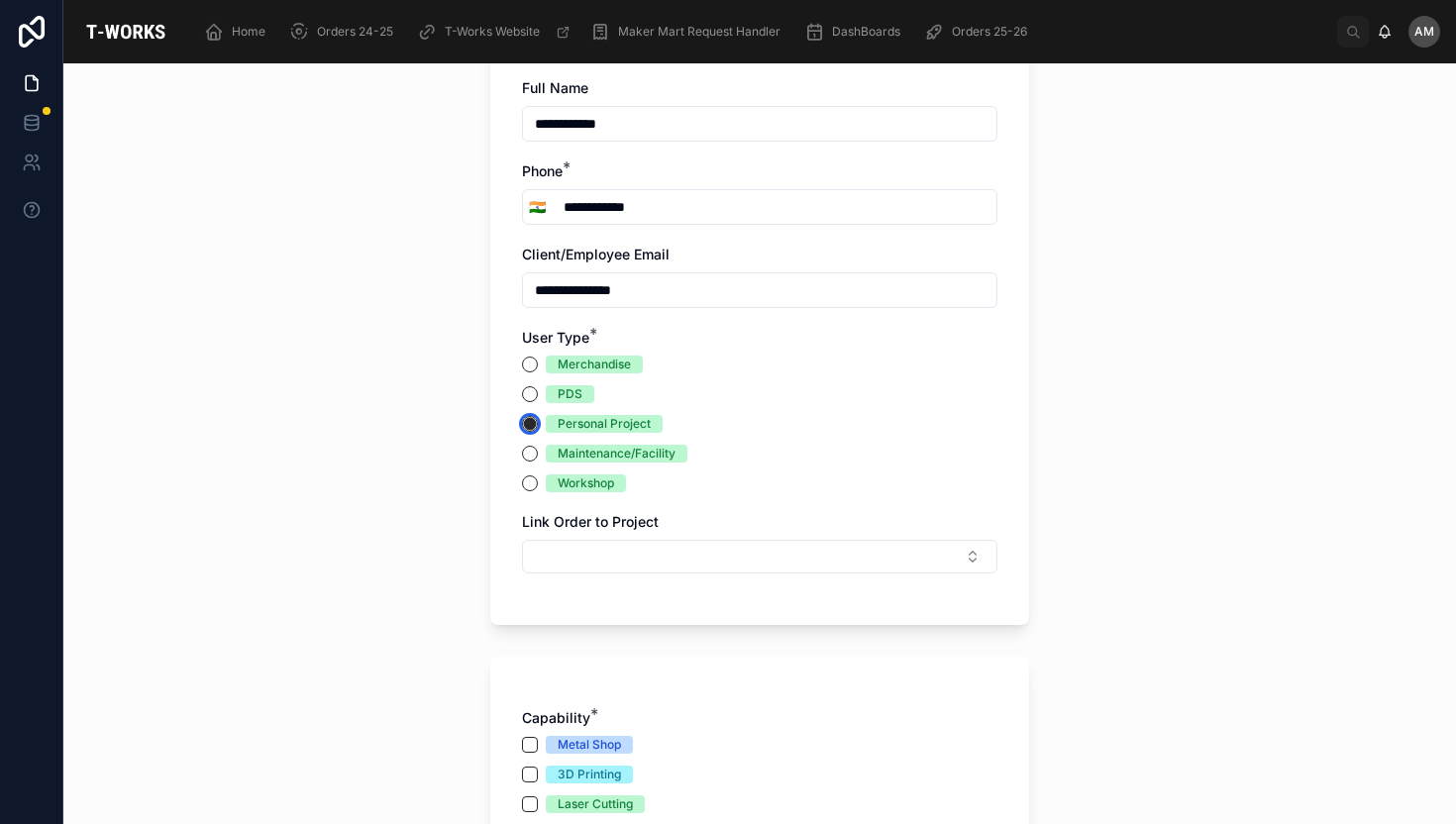 scroll, scrollTop: 184, scrollLeft: 0, axis: vertical 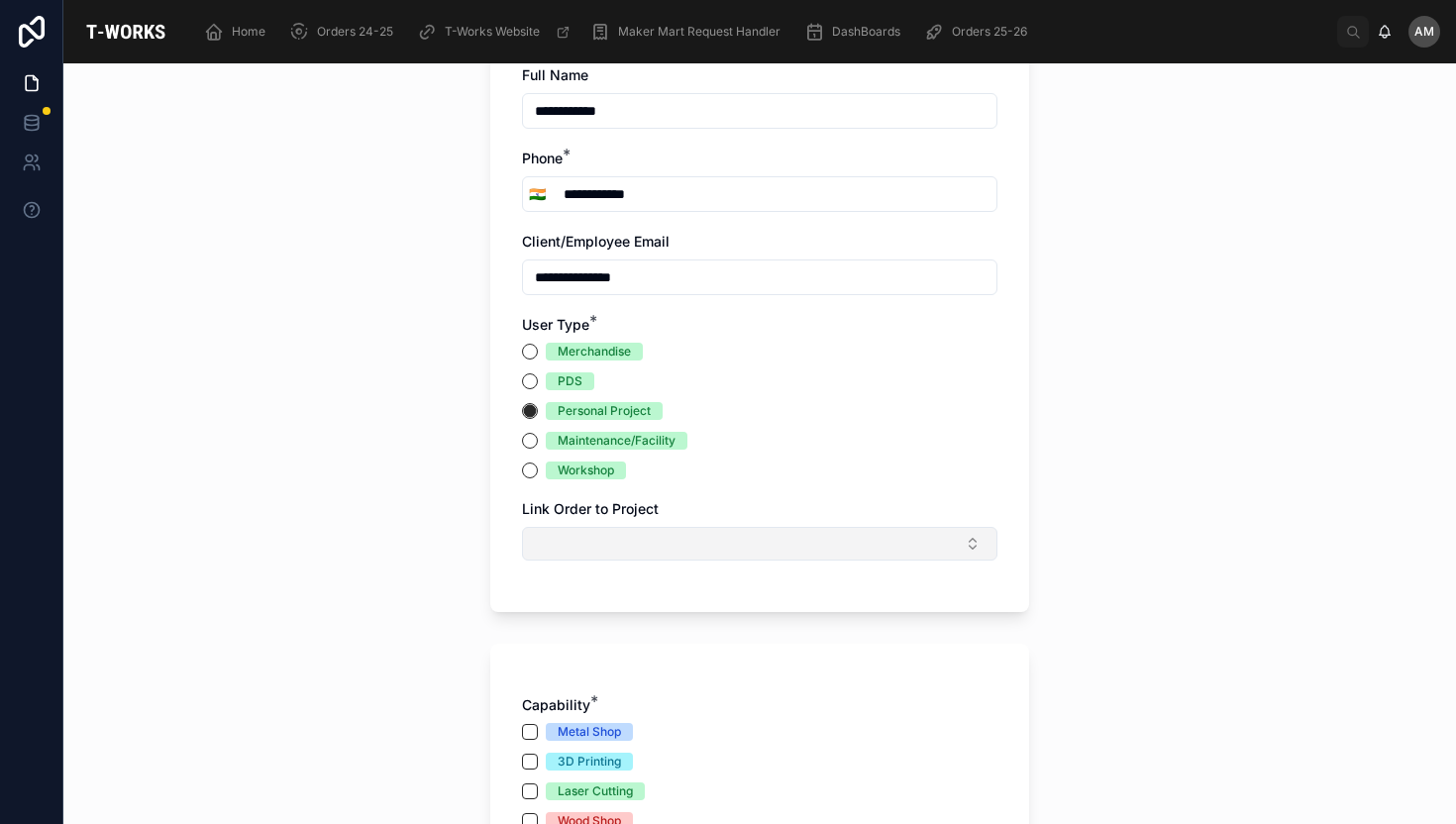 click at bounding box center [760, 544] 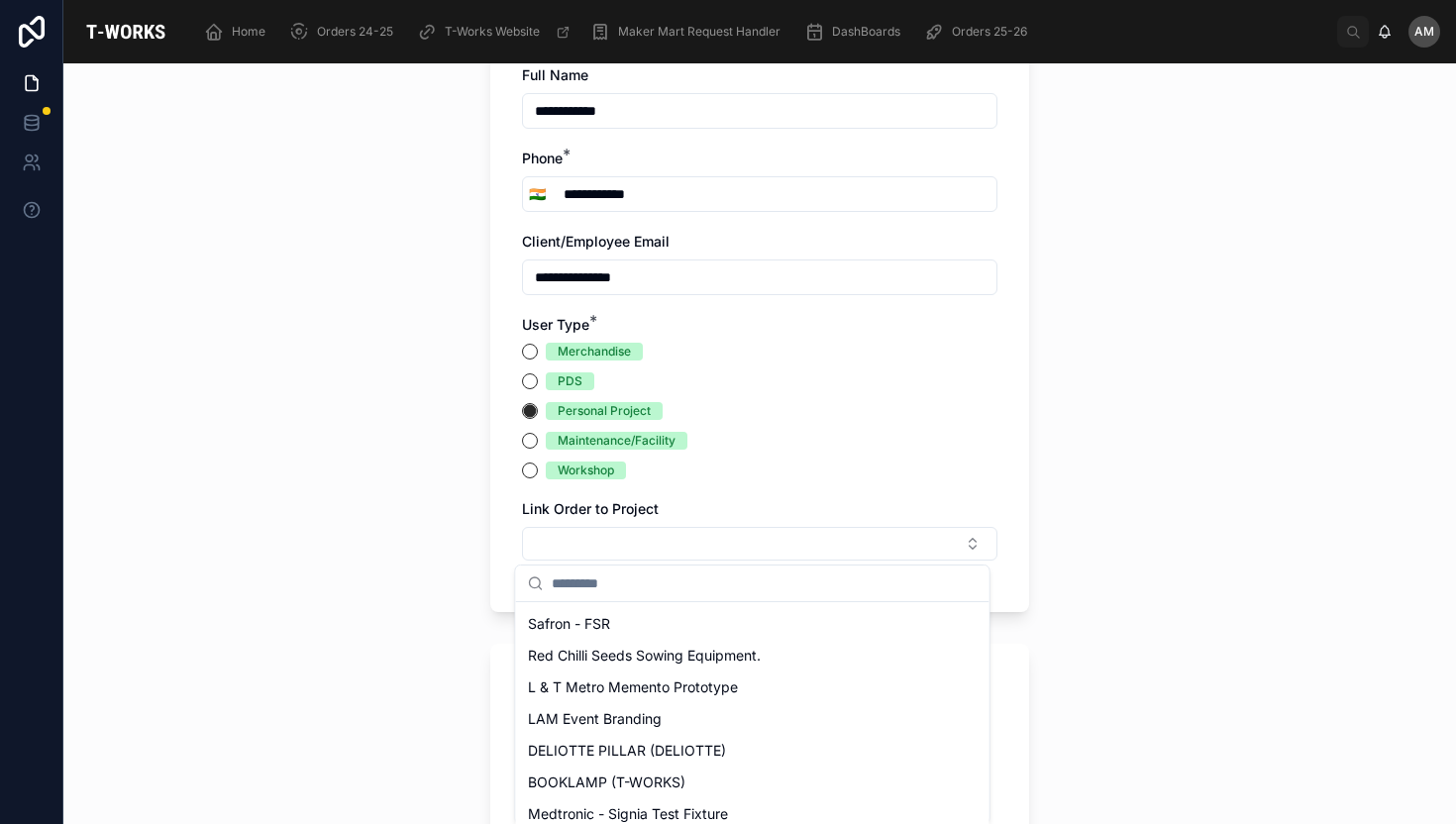 scroll, scrollTop: 792, scrollLeft: 0, axis: vertical 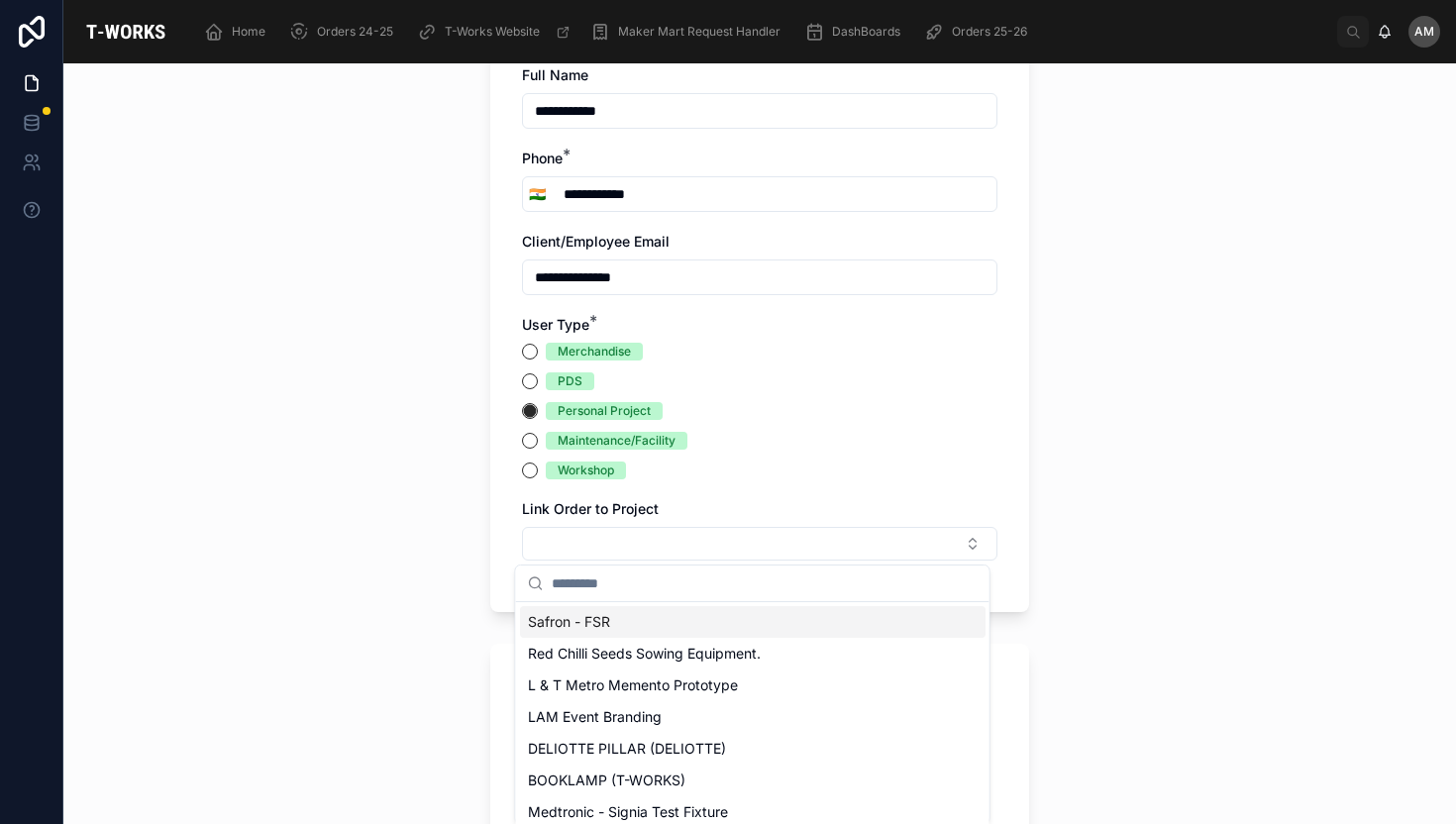 click on "Personal Project" at bounding box center [760, 411] 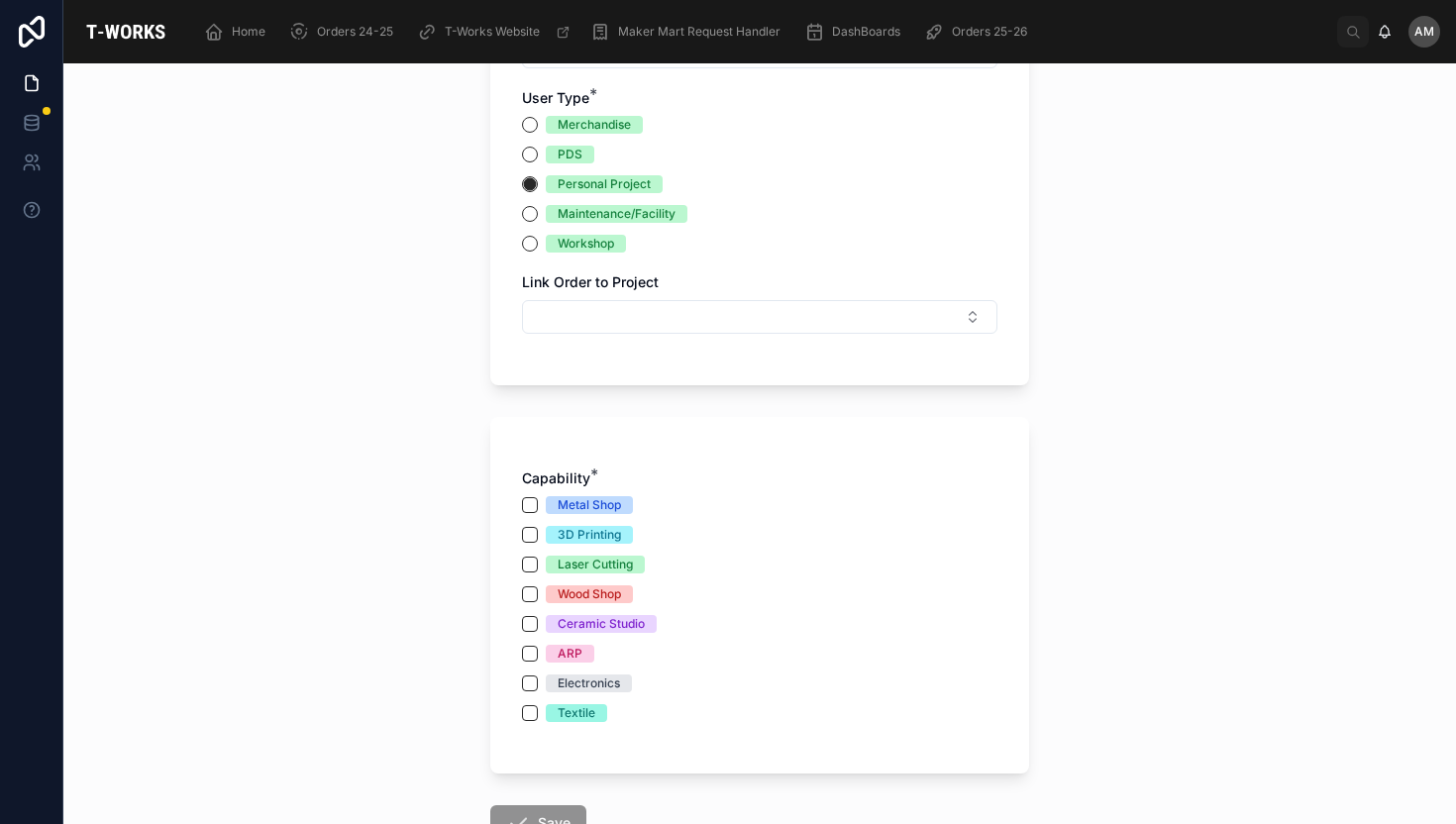 scroll, scrollTop: 428, scrollLeft: 0, axis: vertical 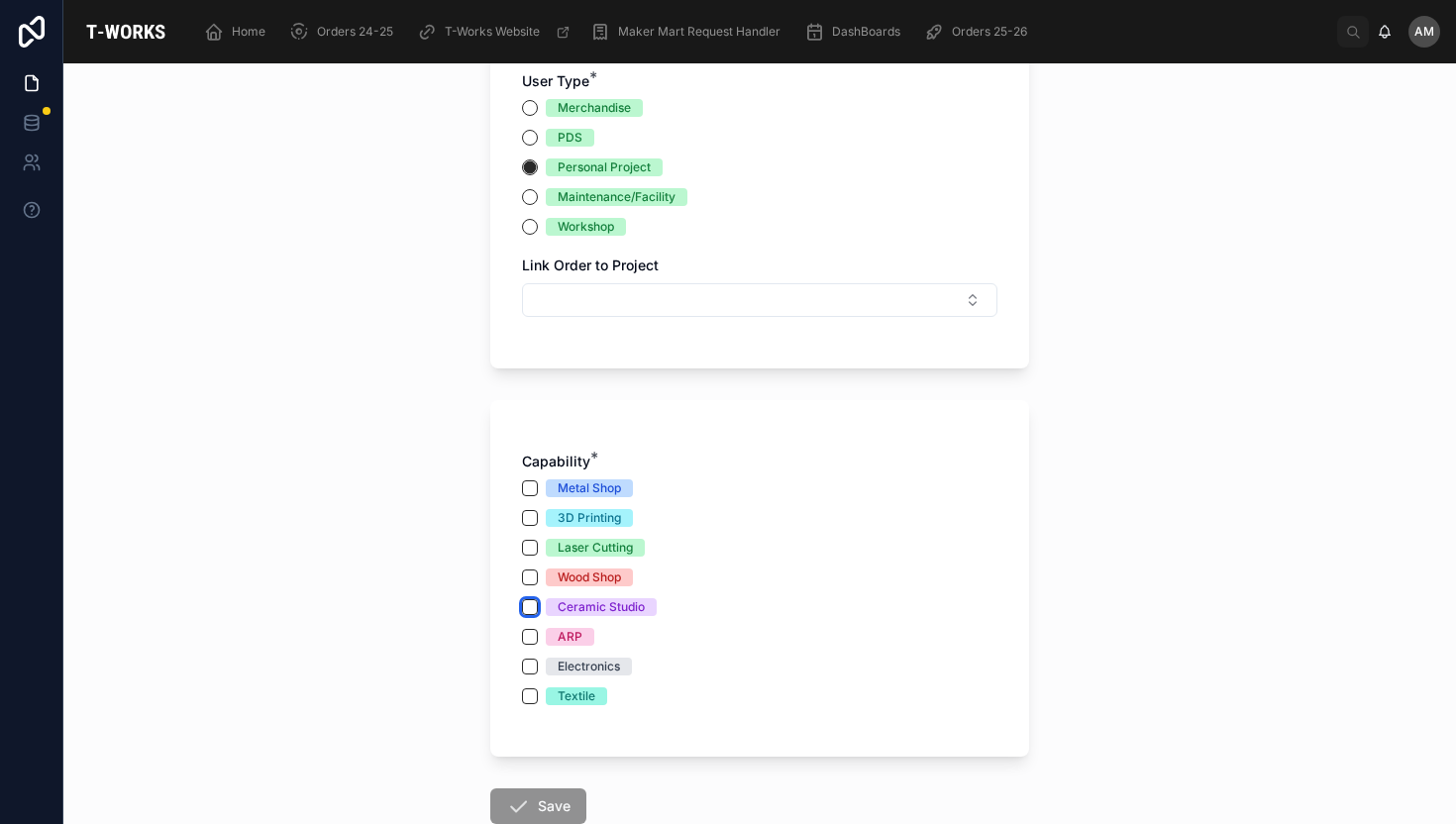 click on "Ceramic Studio" at bounding box center (530, 607) 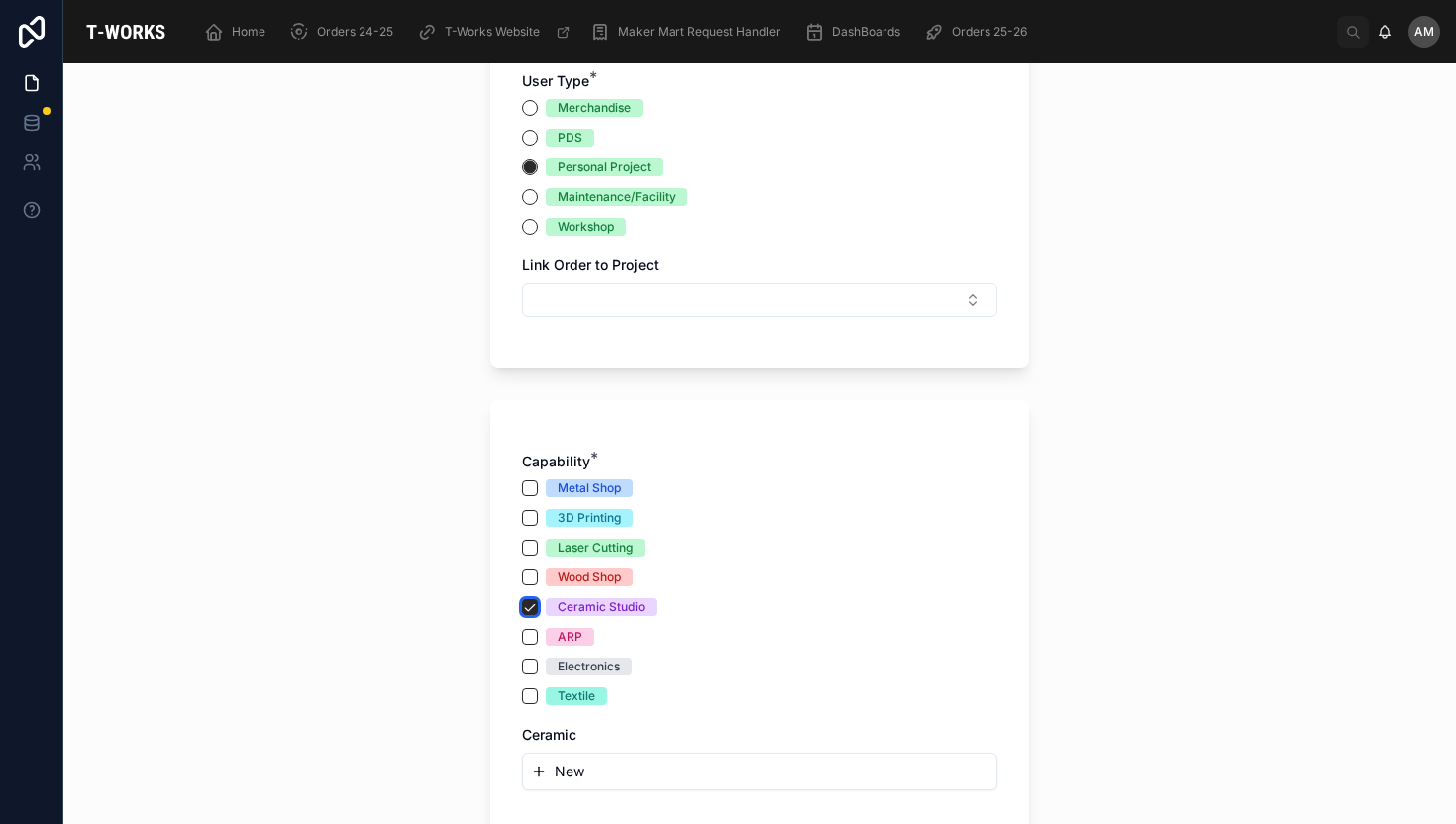 scroll, scrollTop: 640, scrollLeft: 0, axis: vertical 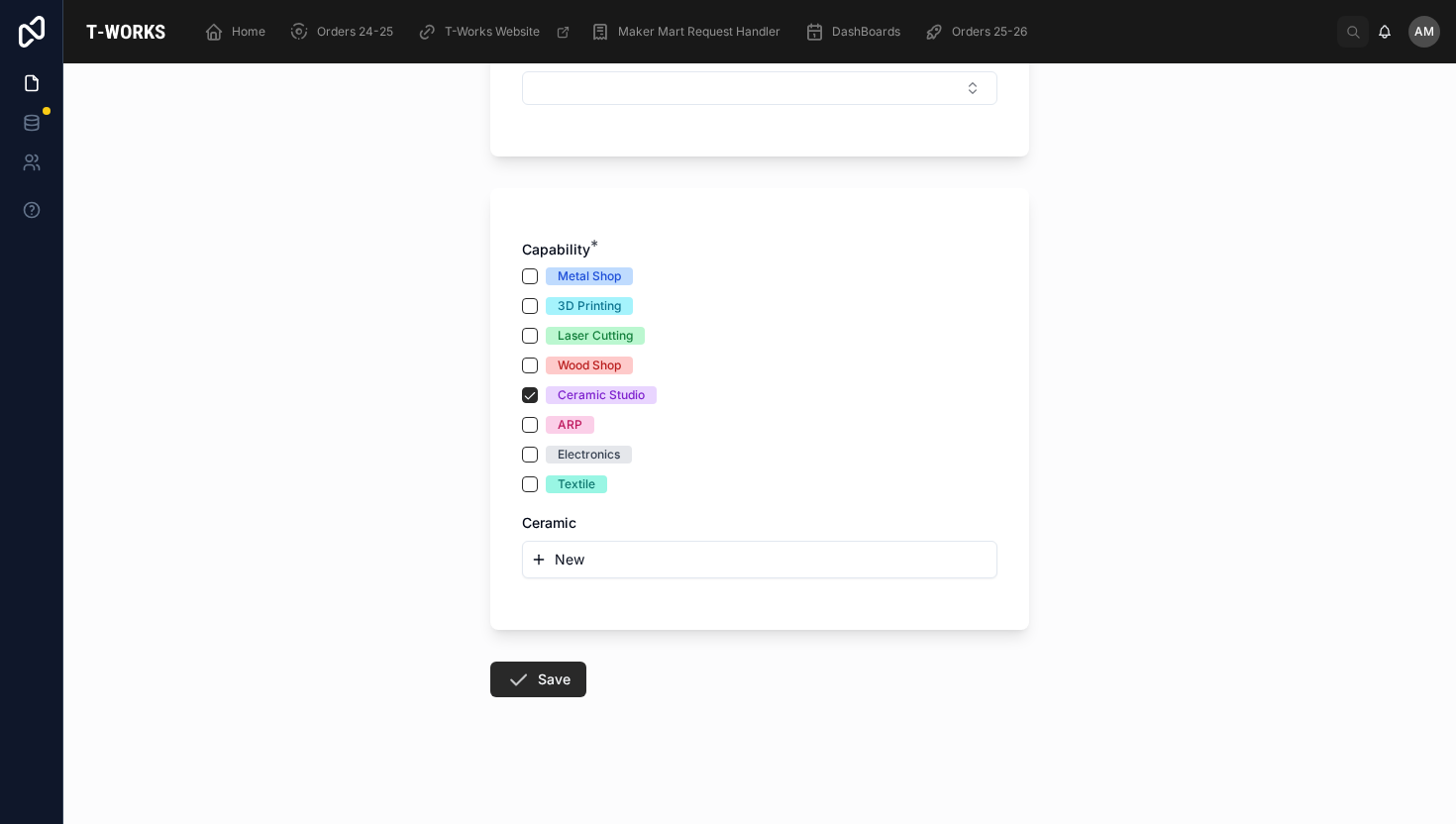 click 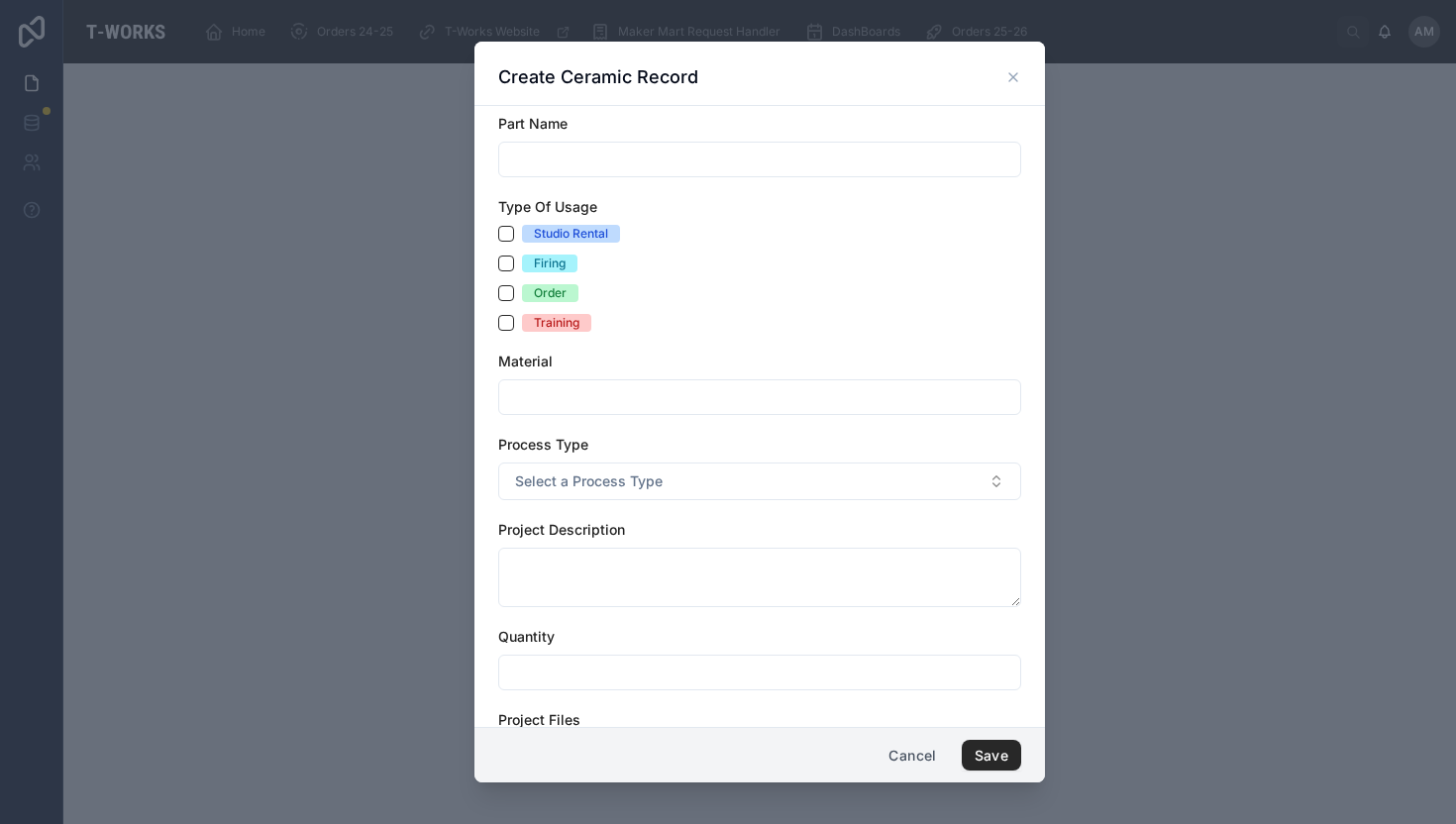 click at bounding box center [760, 159] 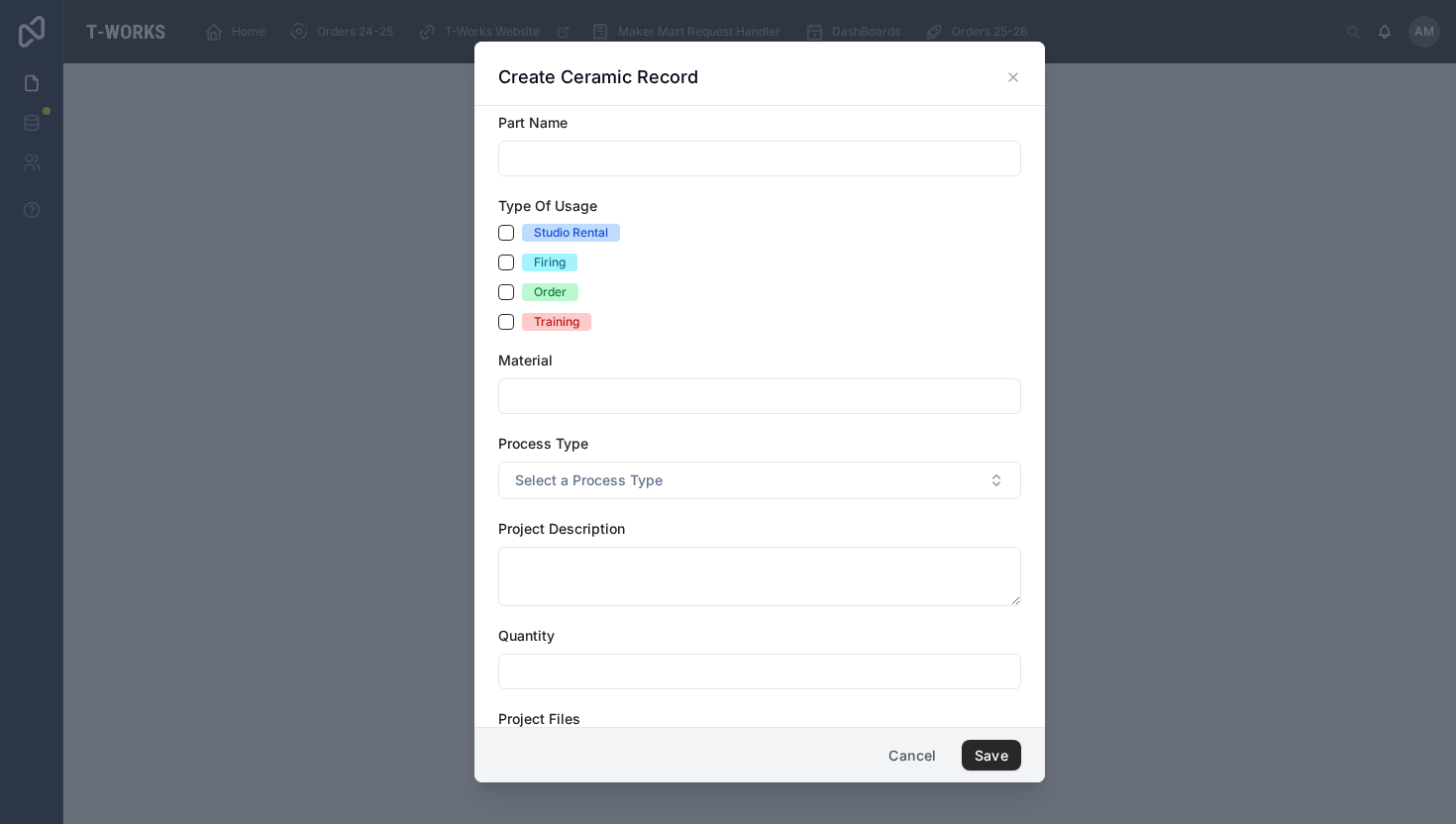 click at bounding box center [760, 158] 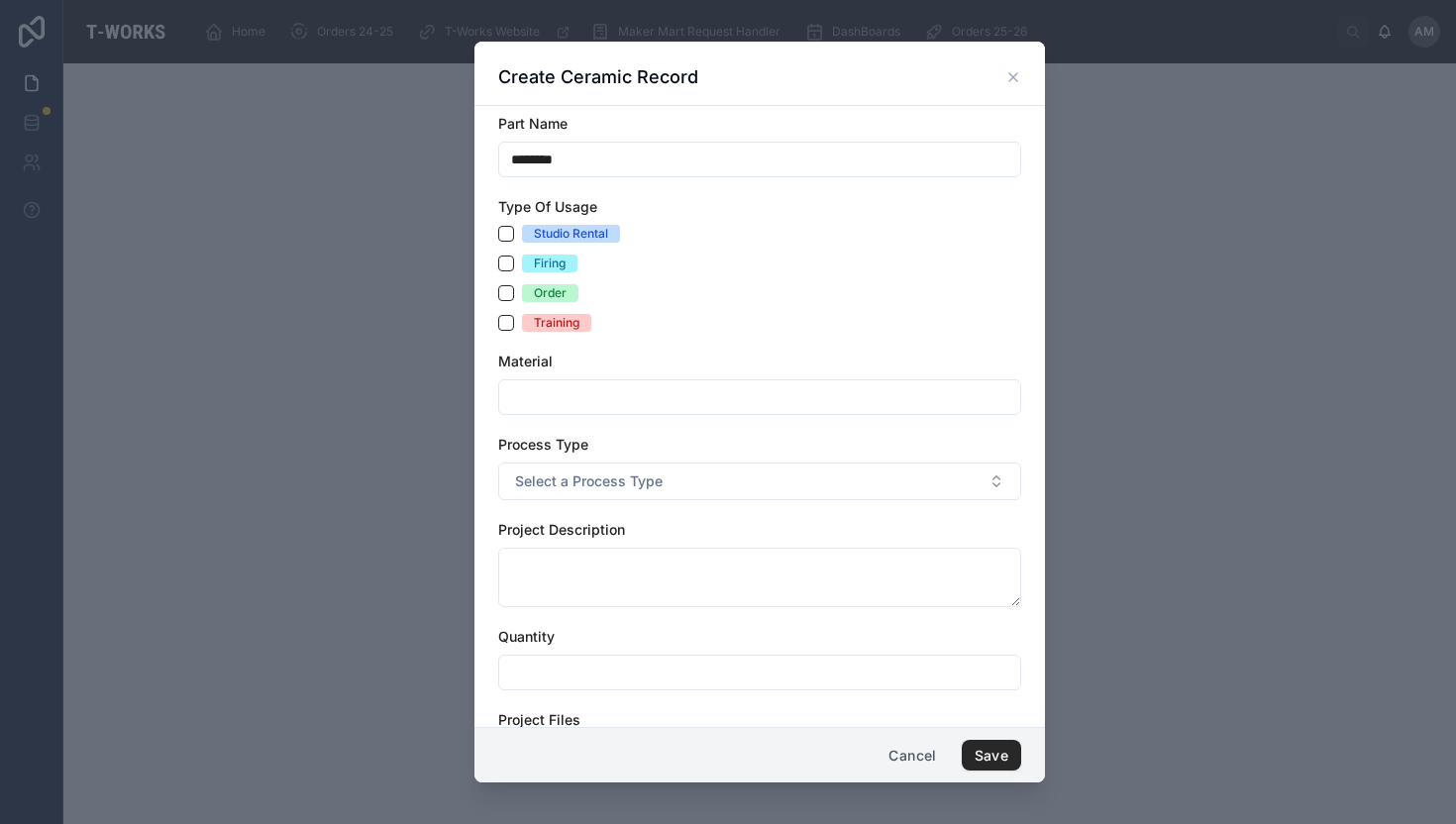 type on "********" 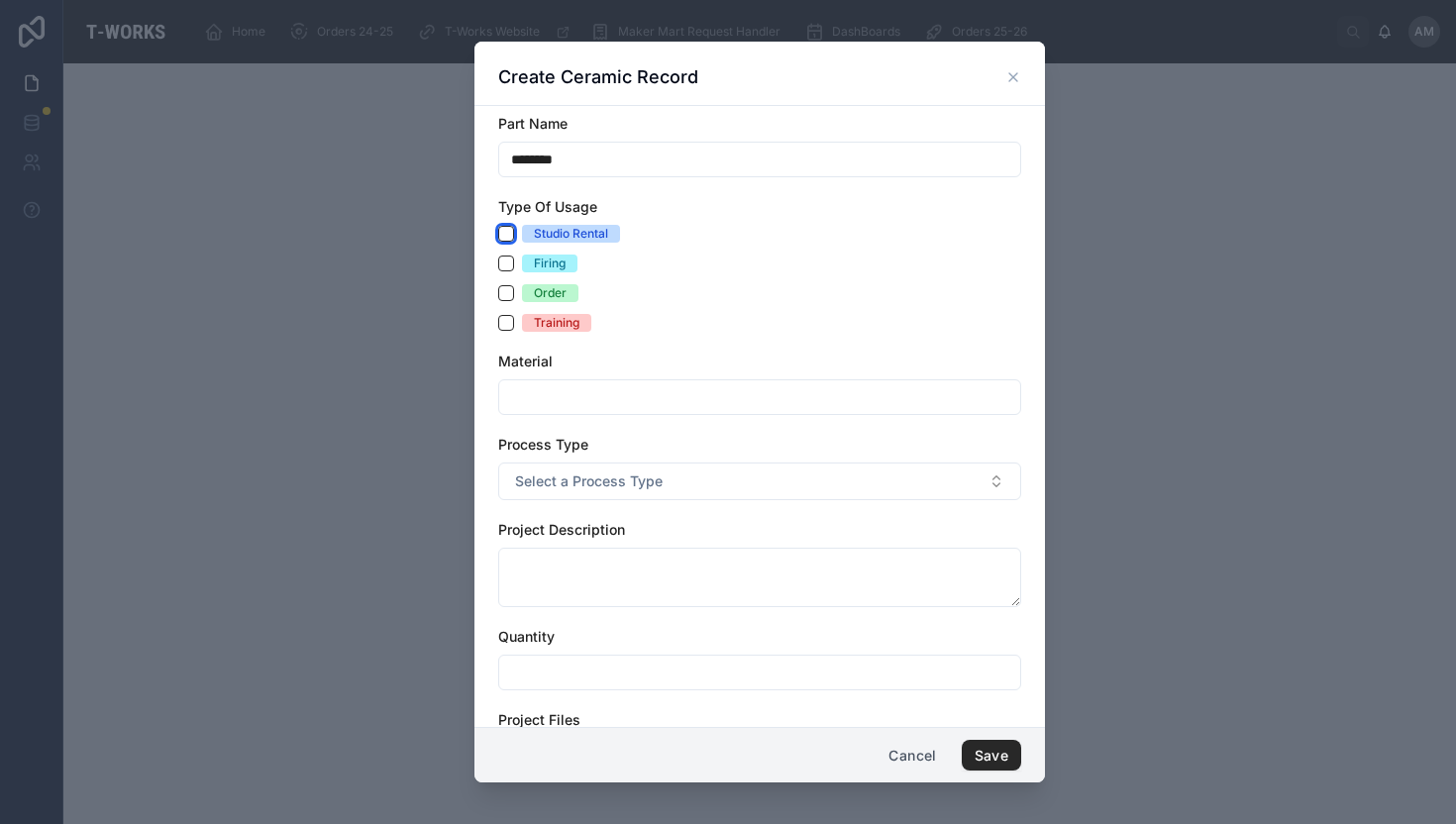 click on "Studio Rental" at bounding box center (506, 234) 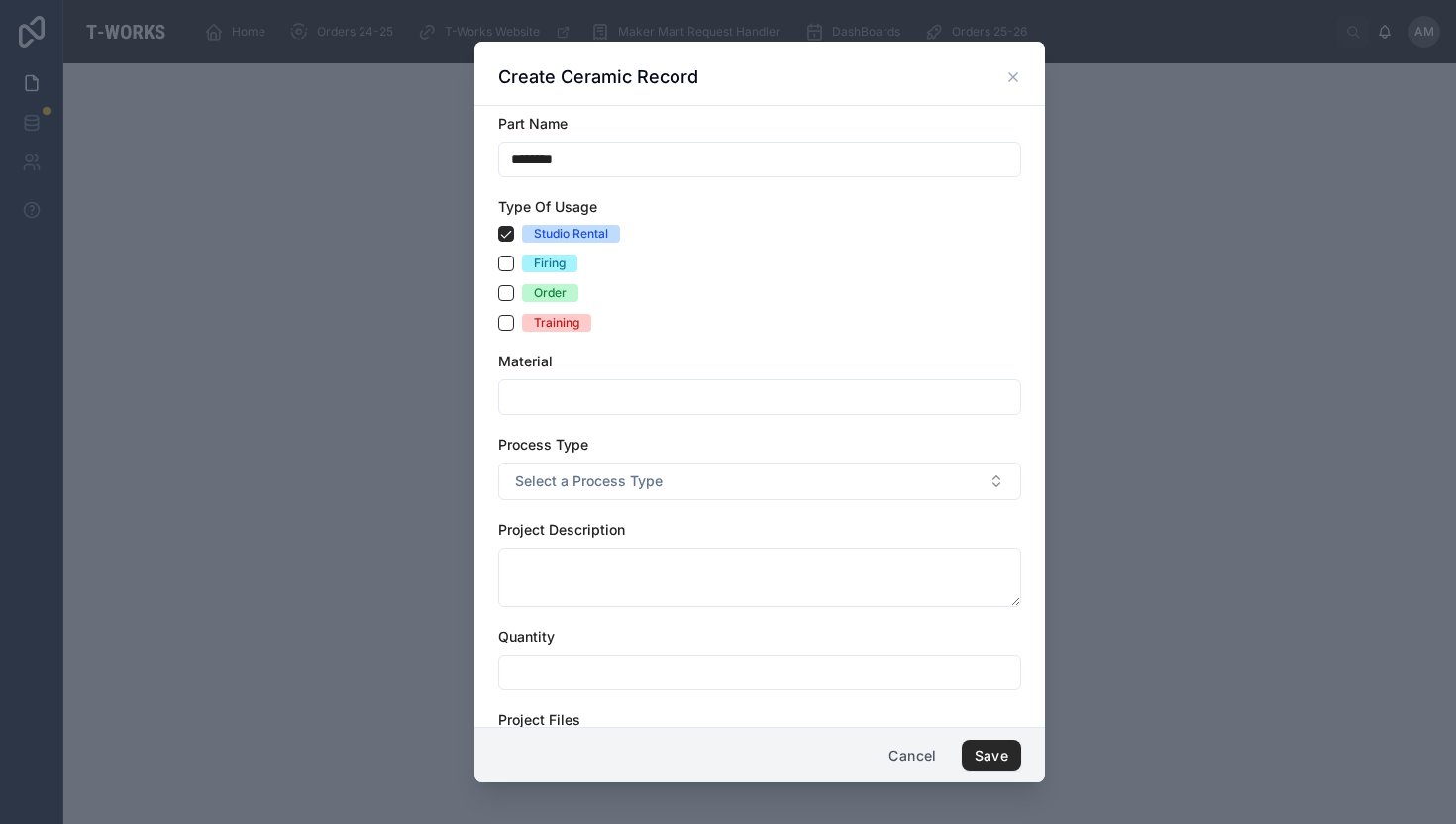 click at bounding box center (760, 397) 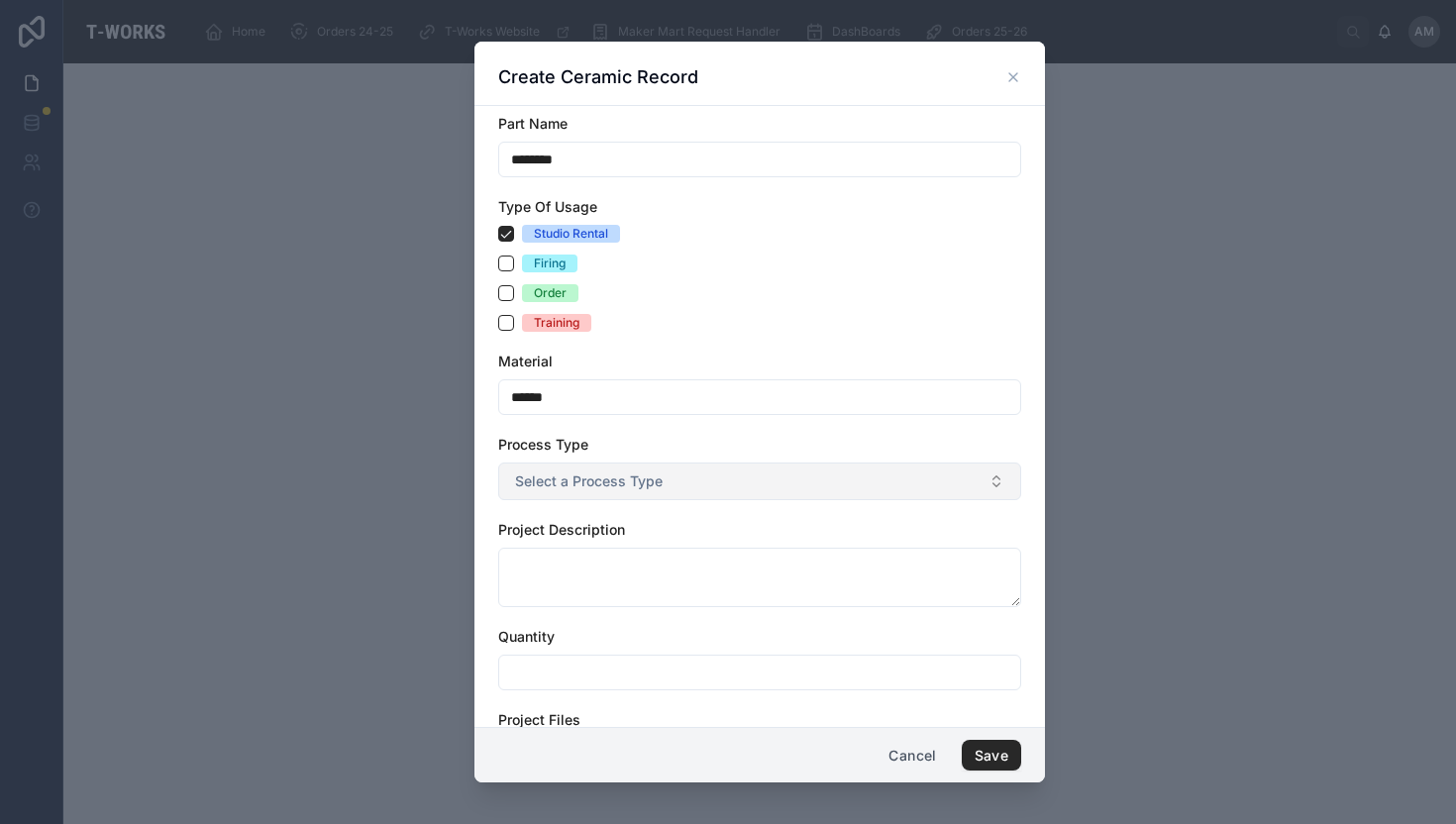 type on "******" 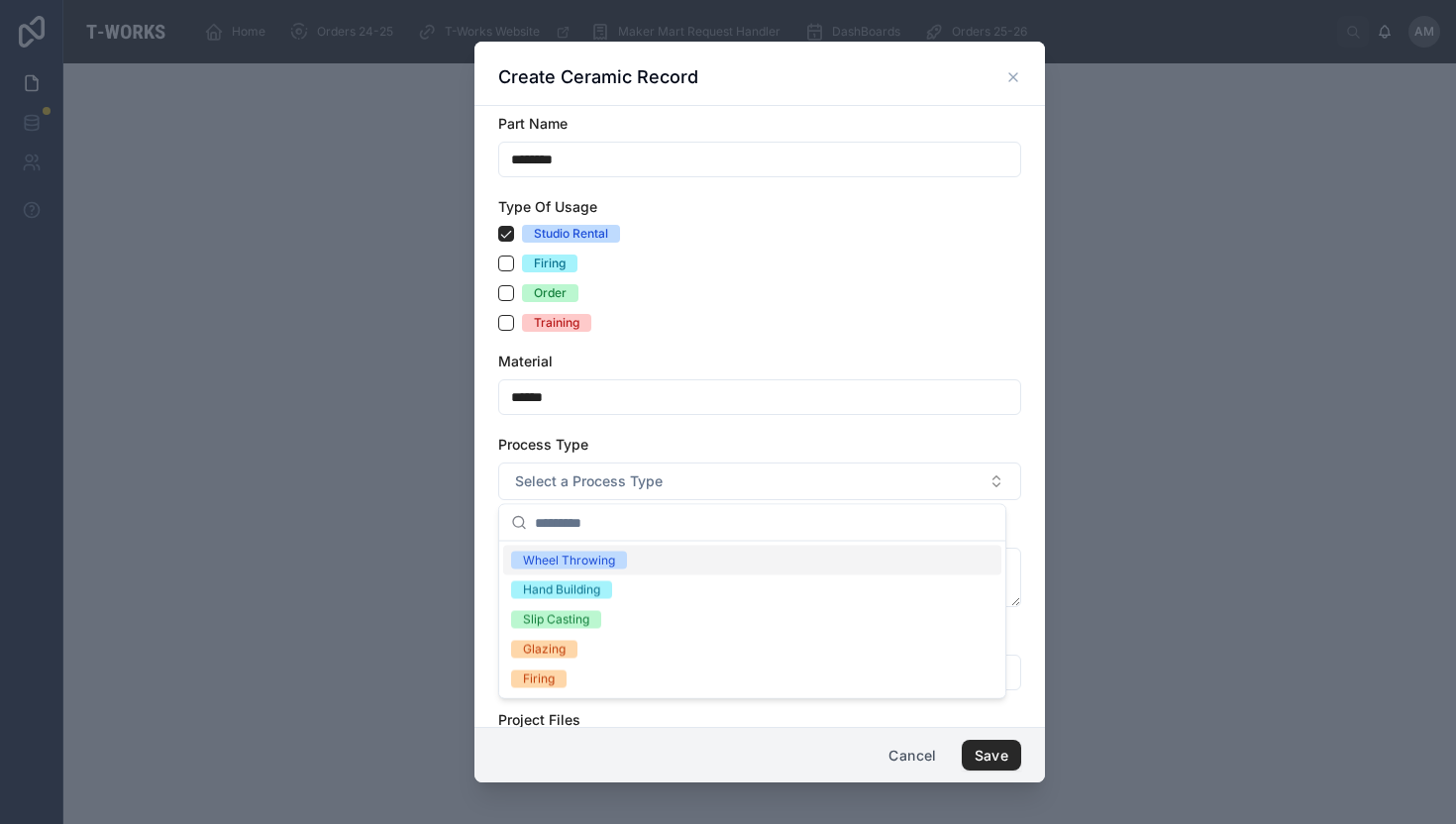click on "Wheel Throwing" at bounding box center (569, 561) 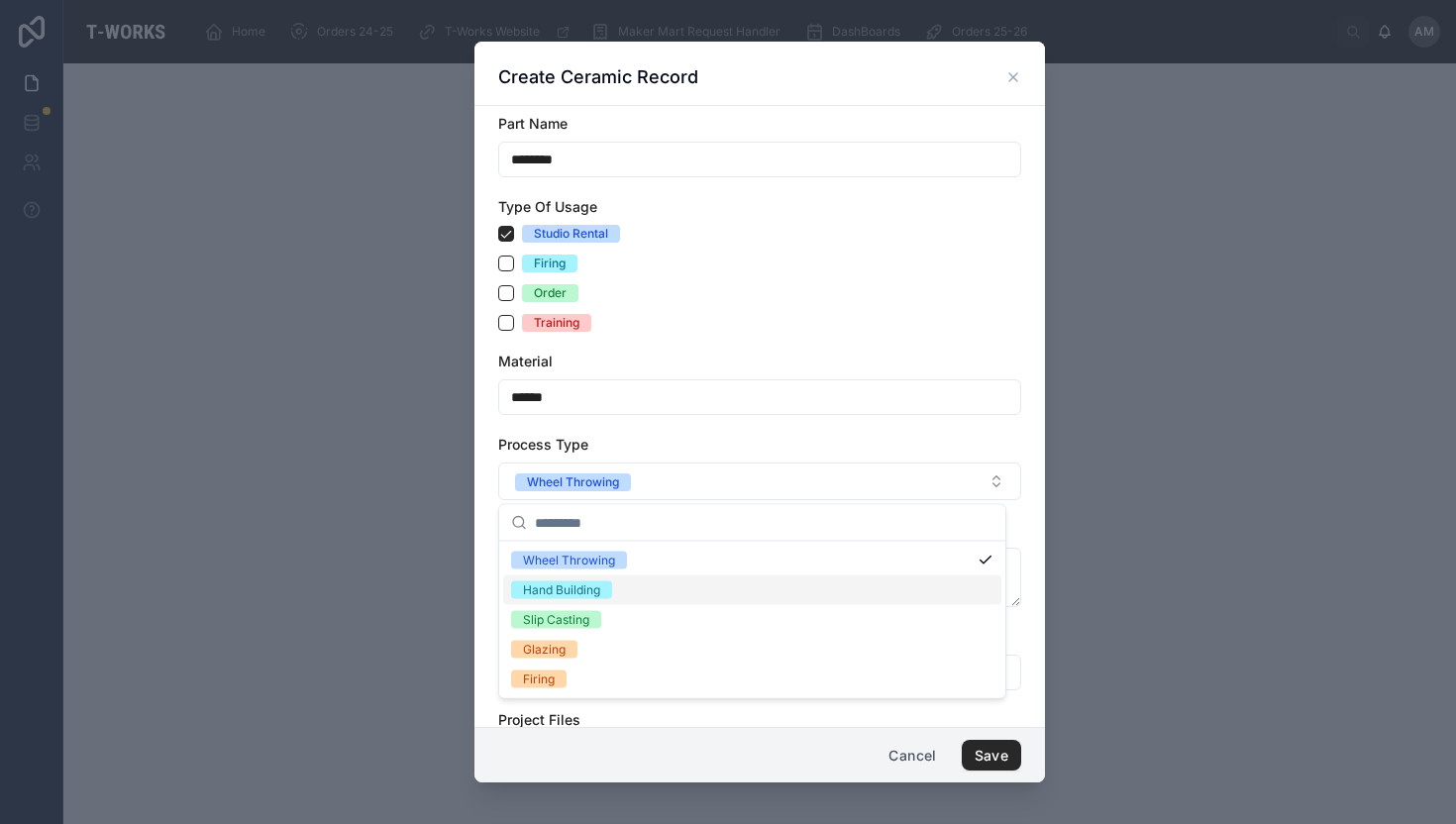 click on "Hand Building" at bounding box center [562, 590] 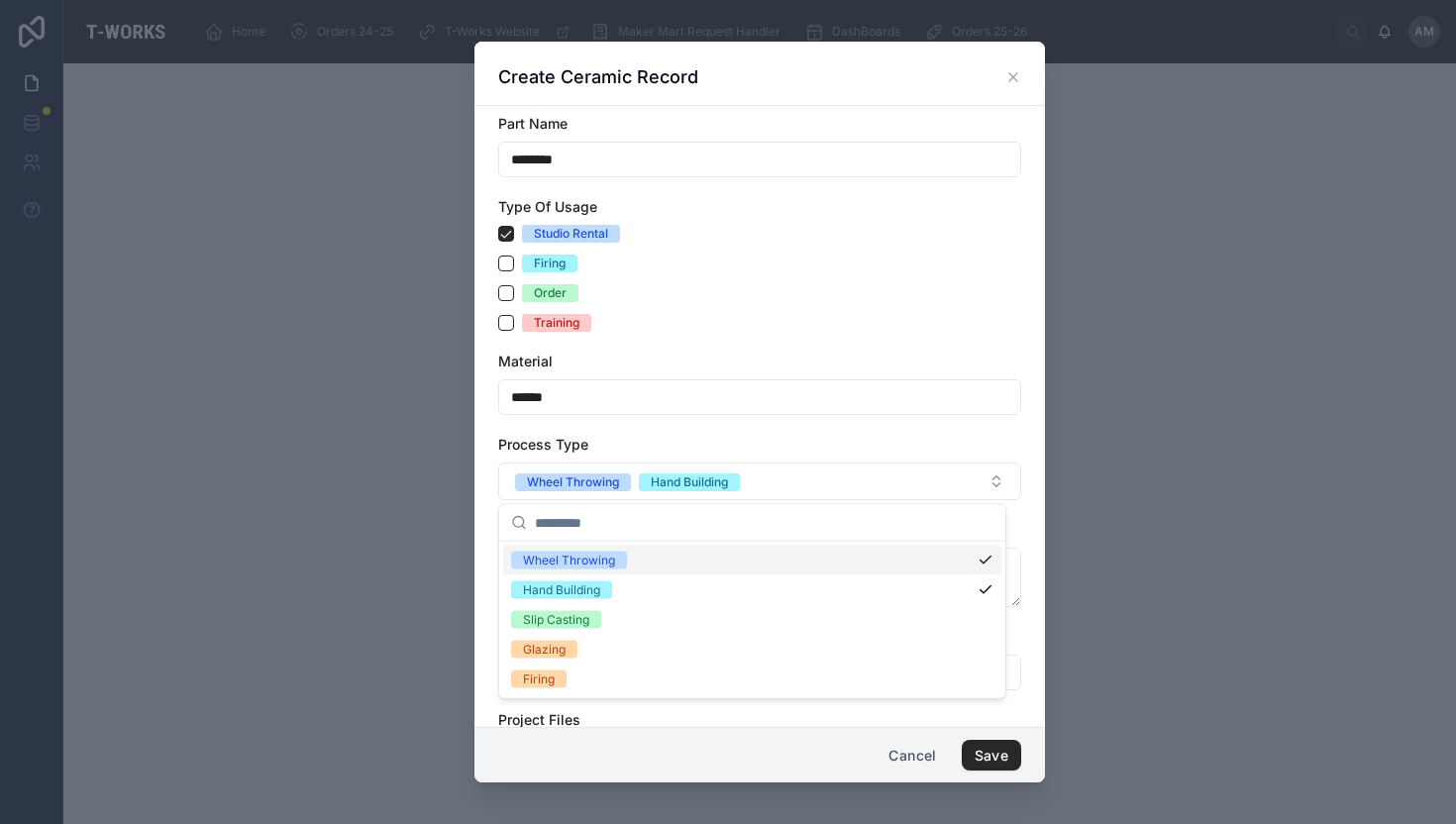 click on "Part Name ******** Type Of Usage Studio Rental Firing Order Training Material ****** Process Type Wheel Throwing Hand Building Project Description Quantity Project Files" at bounding box center (760, 416) 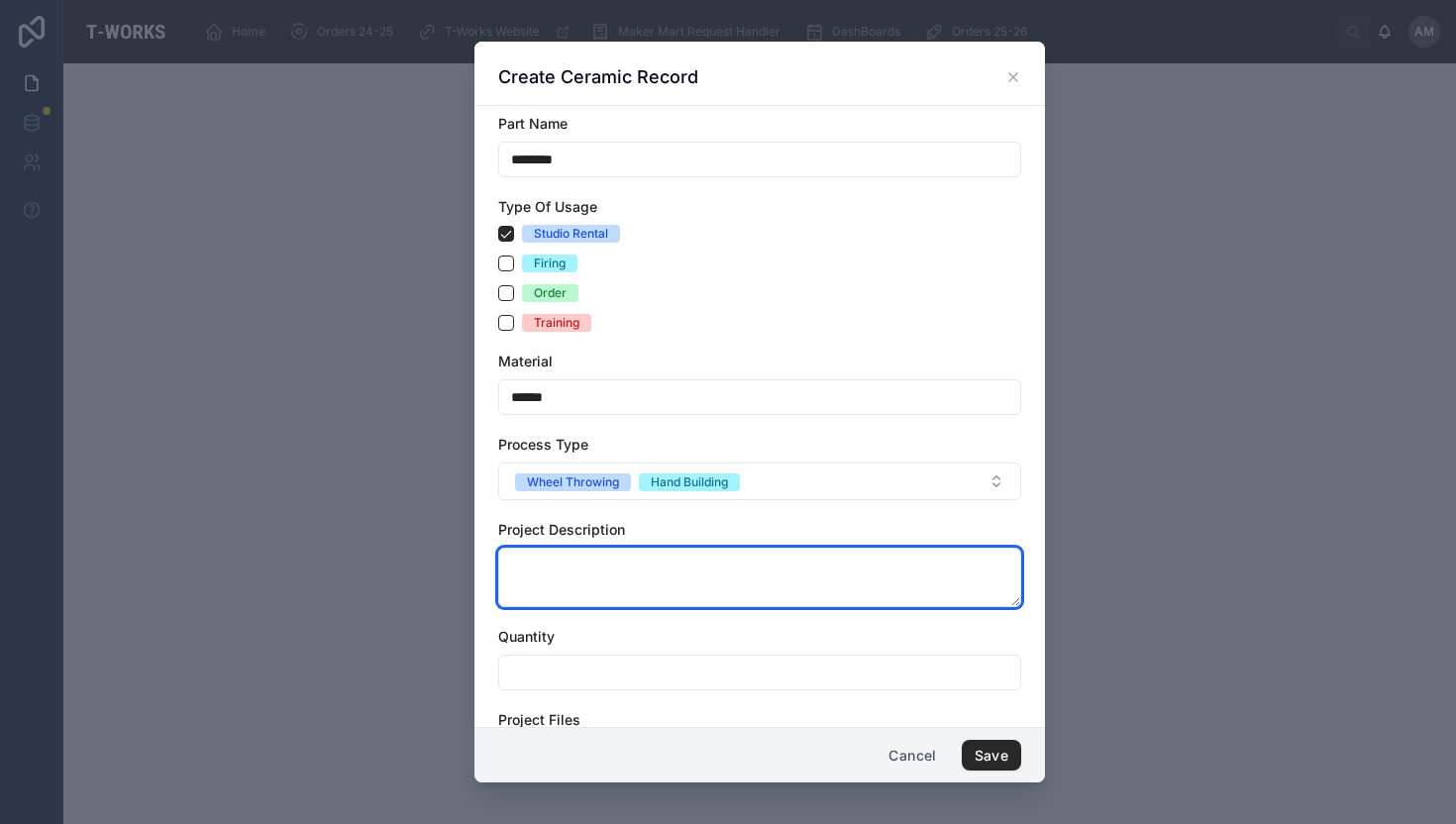 click at bounding box center [760, 577] 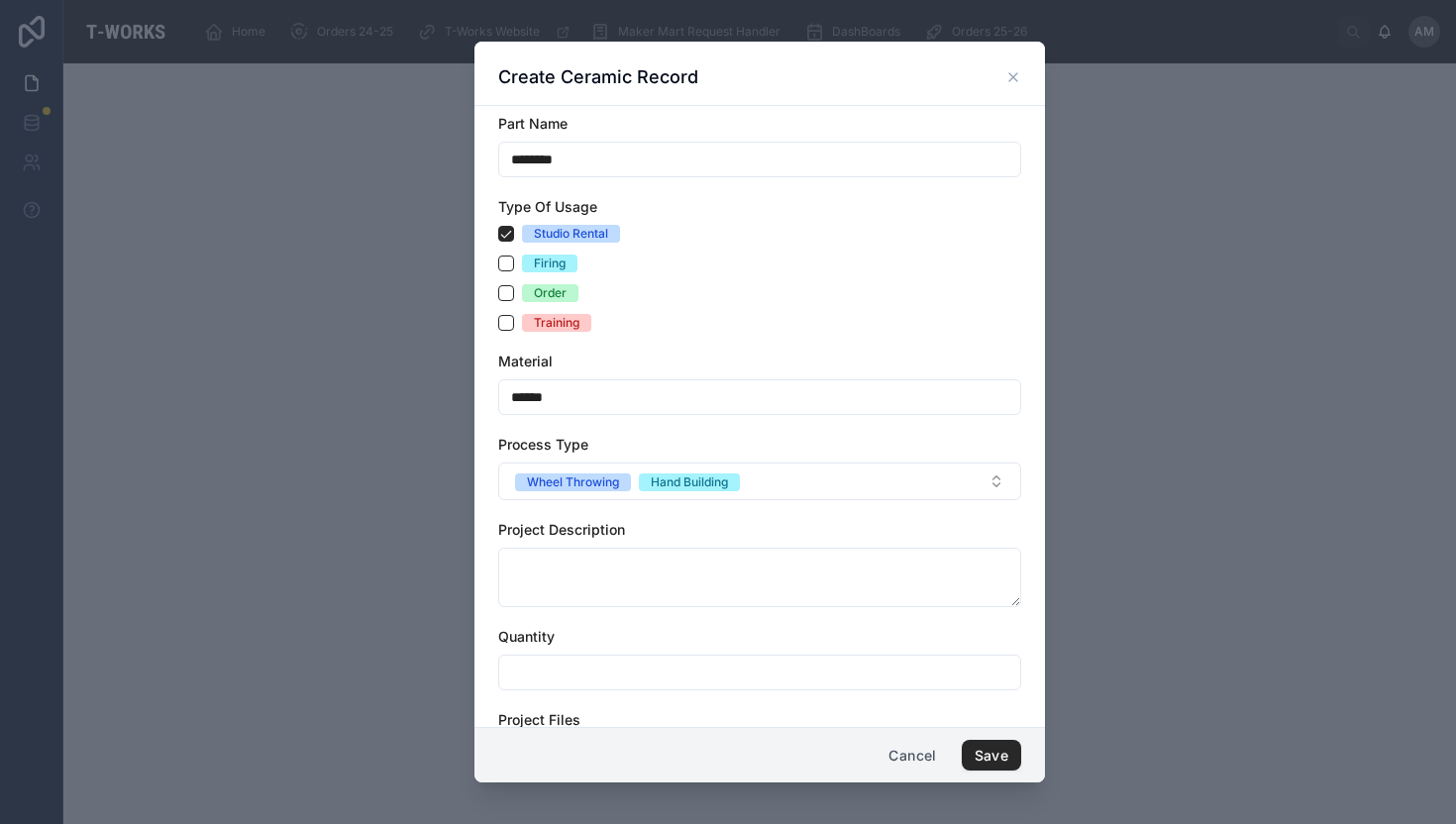 click at bounding box center [760, 672] 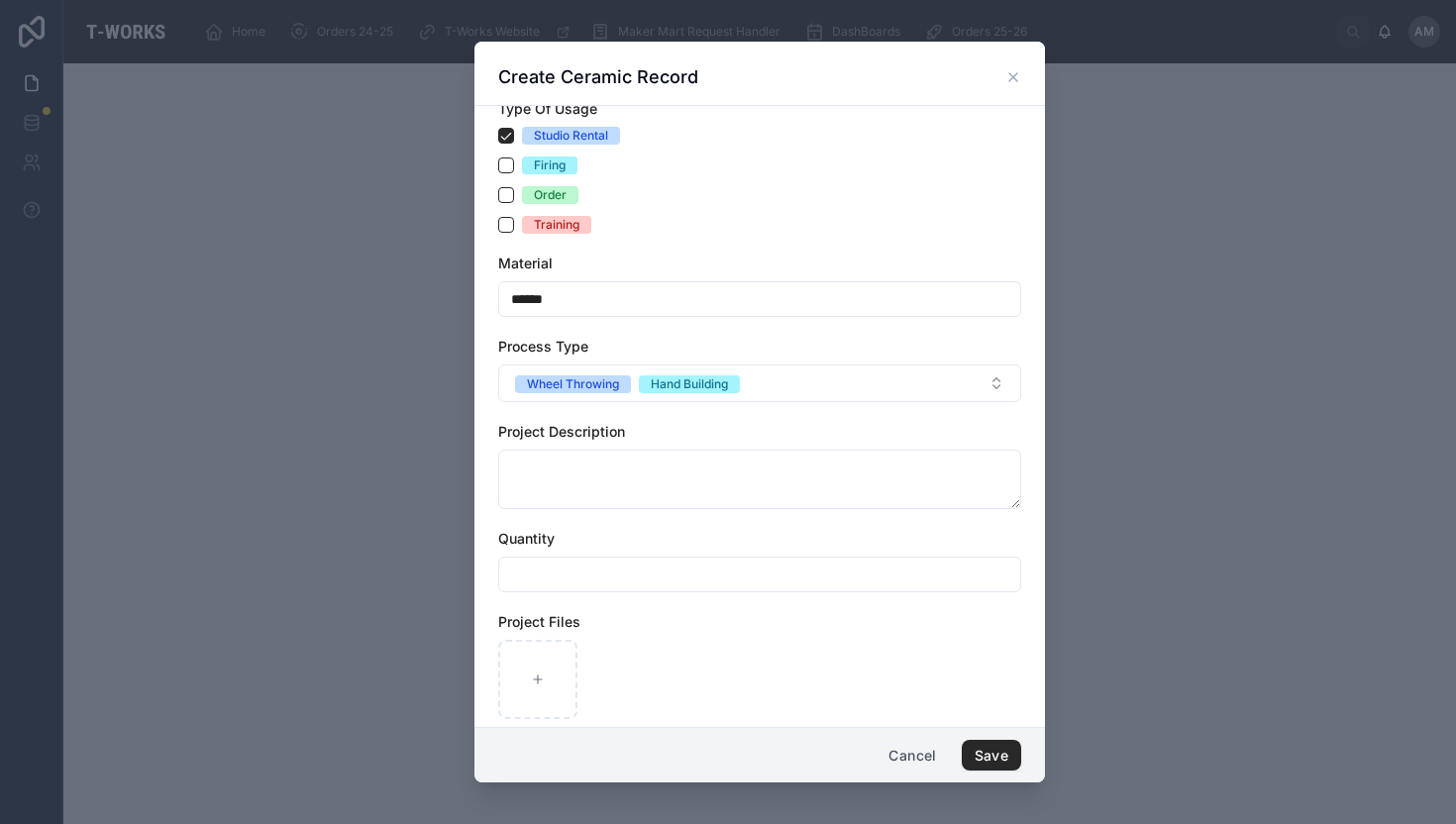 scroll, scrollTop: 125, scrollLeft: 0, axis: vertical 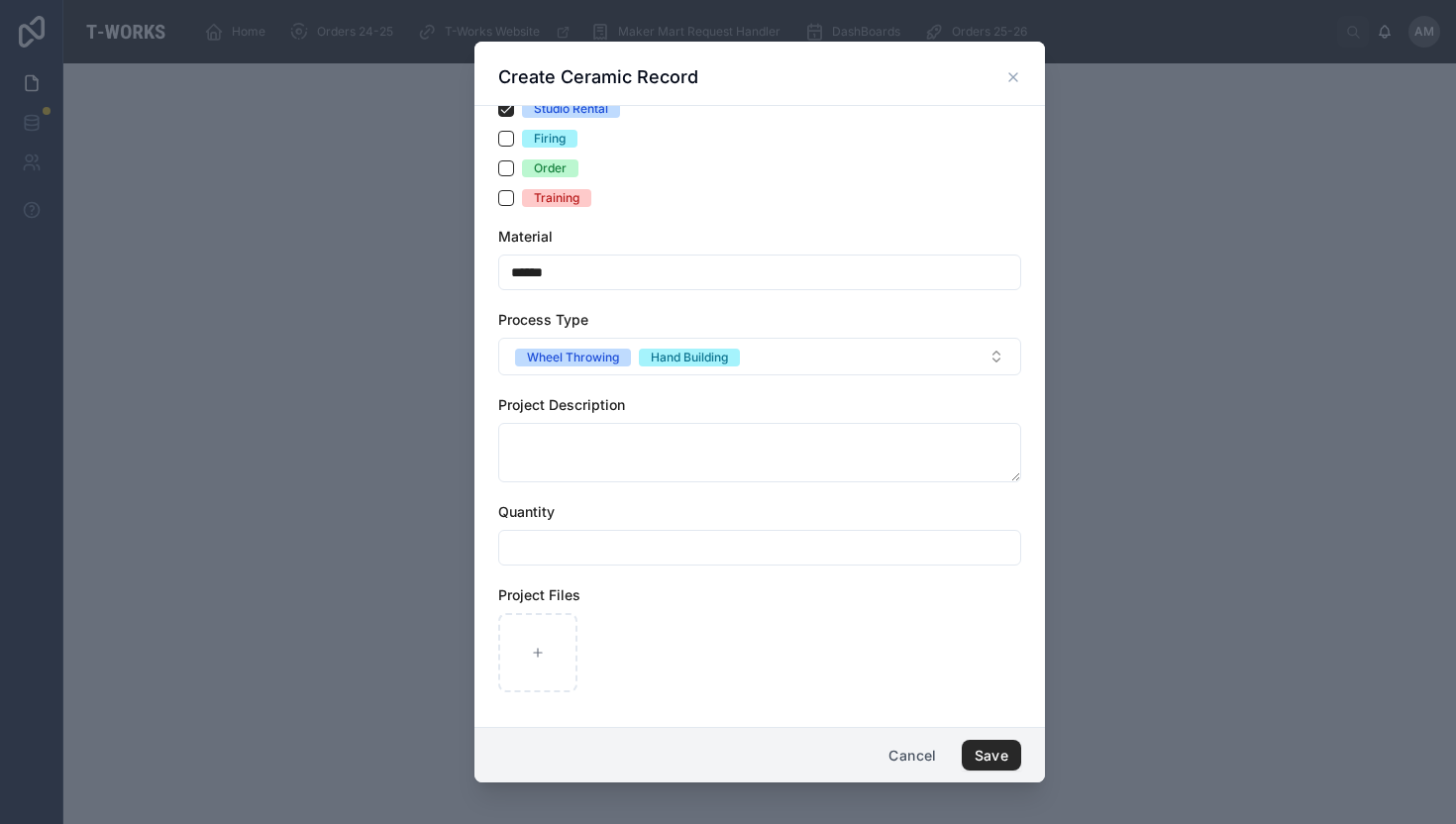 click at bounding box center [760, 653] 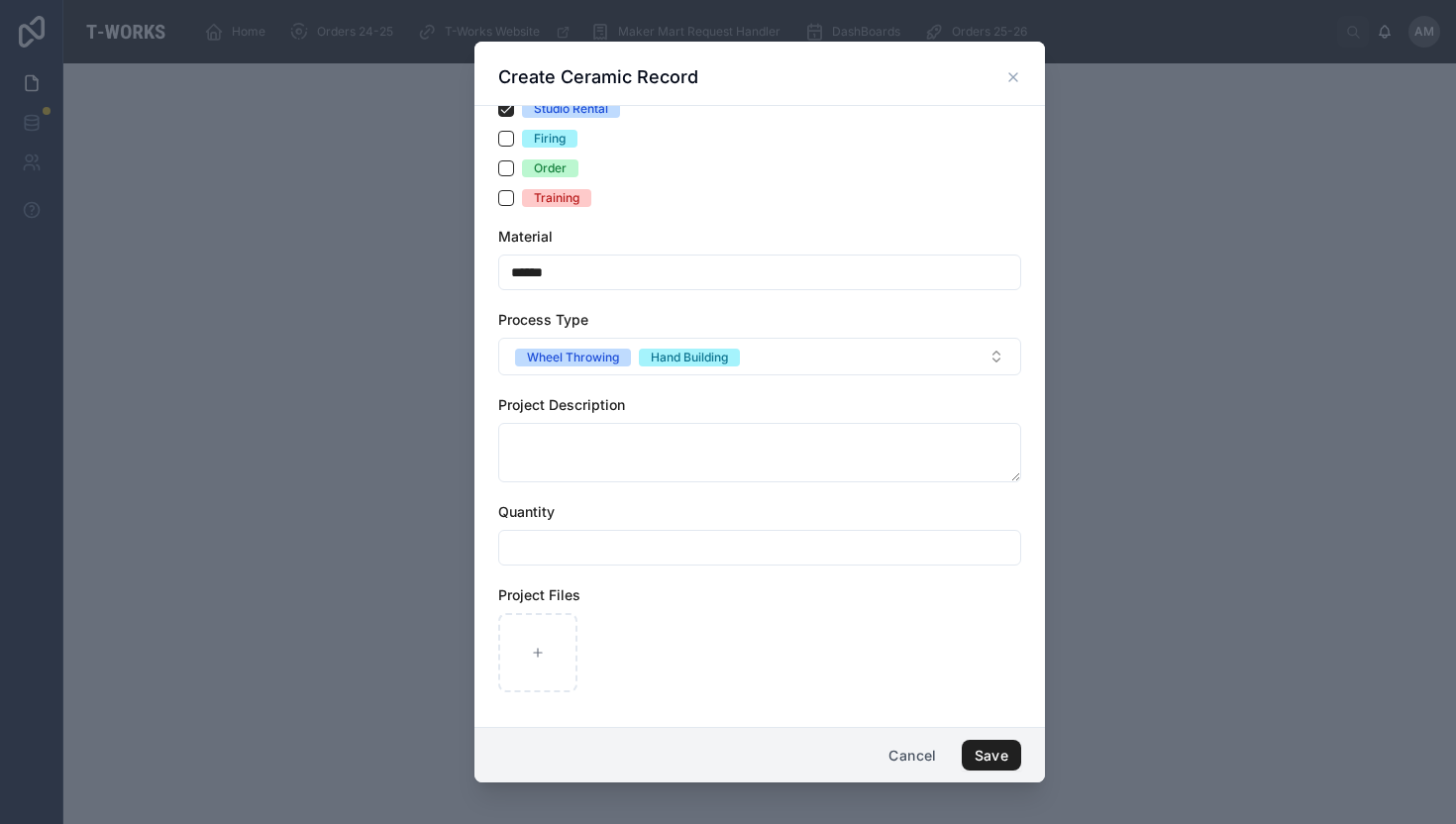 click on "Save" at bounding box center [991, 756] 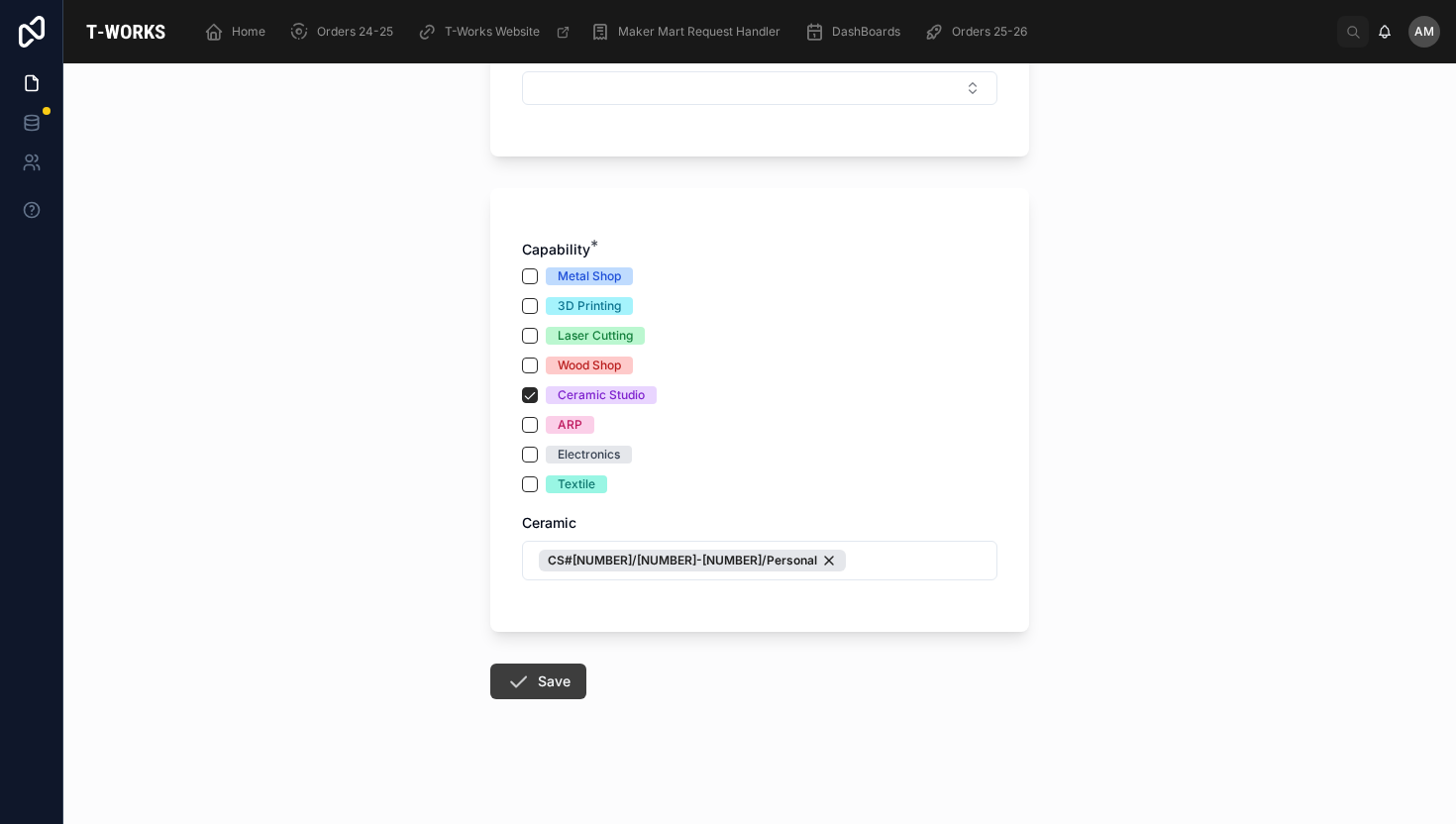 click on "Save" at bounding box center [538, 681] 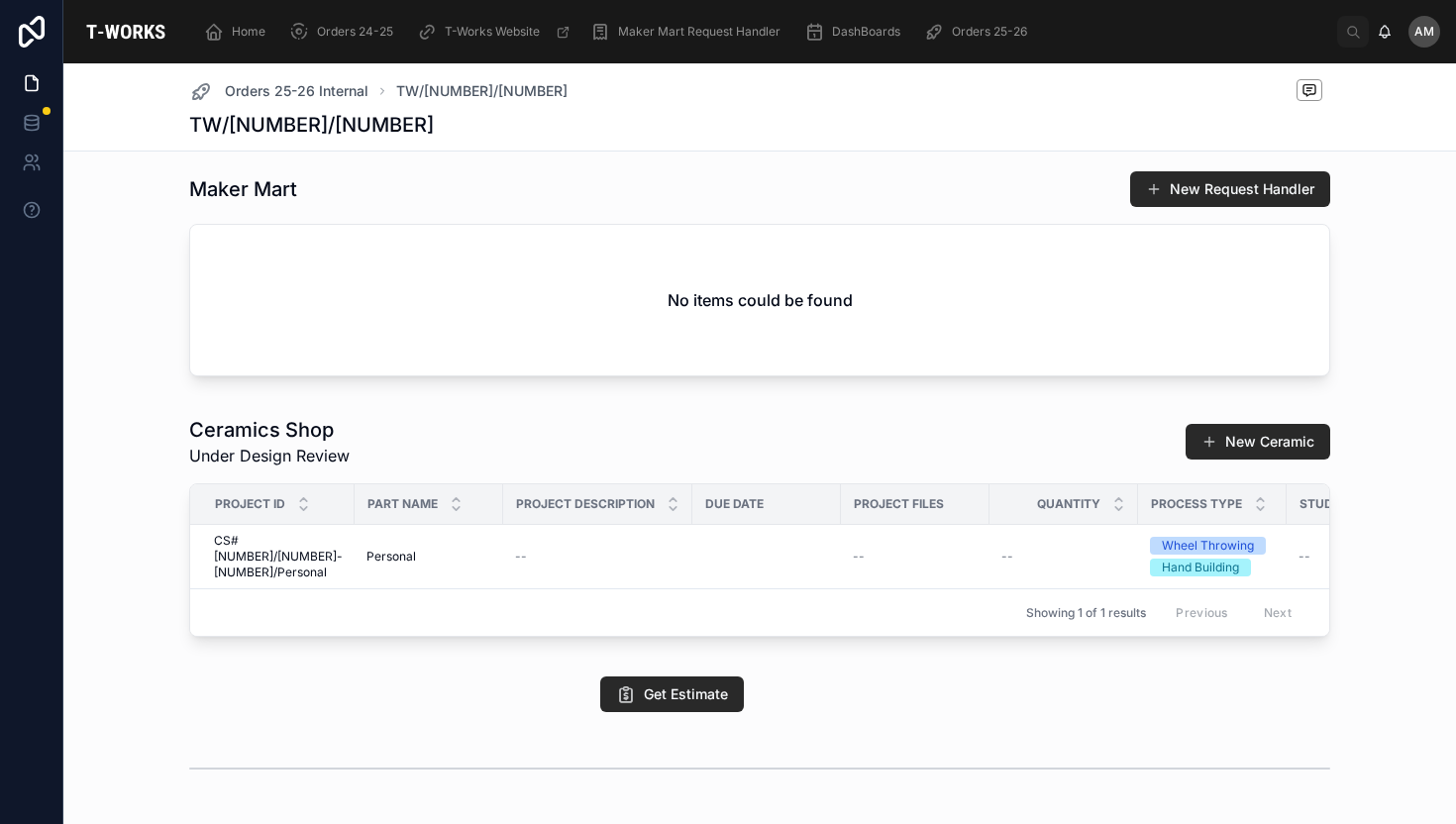 scroll, scrollTop: 643, scrollLeft: 0, axis: vertical 